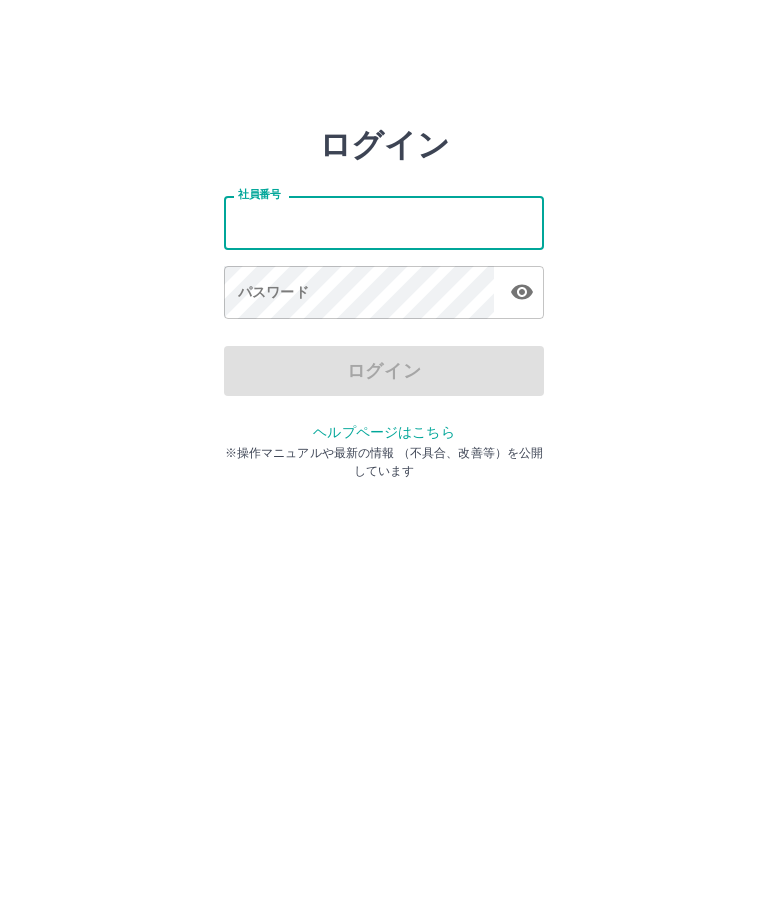 scroll, scrollTop: 0, scrollLeft: 0, axis: both 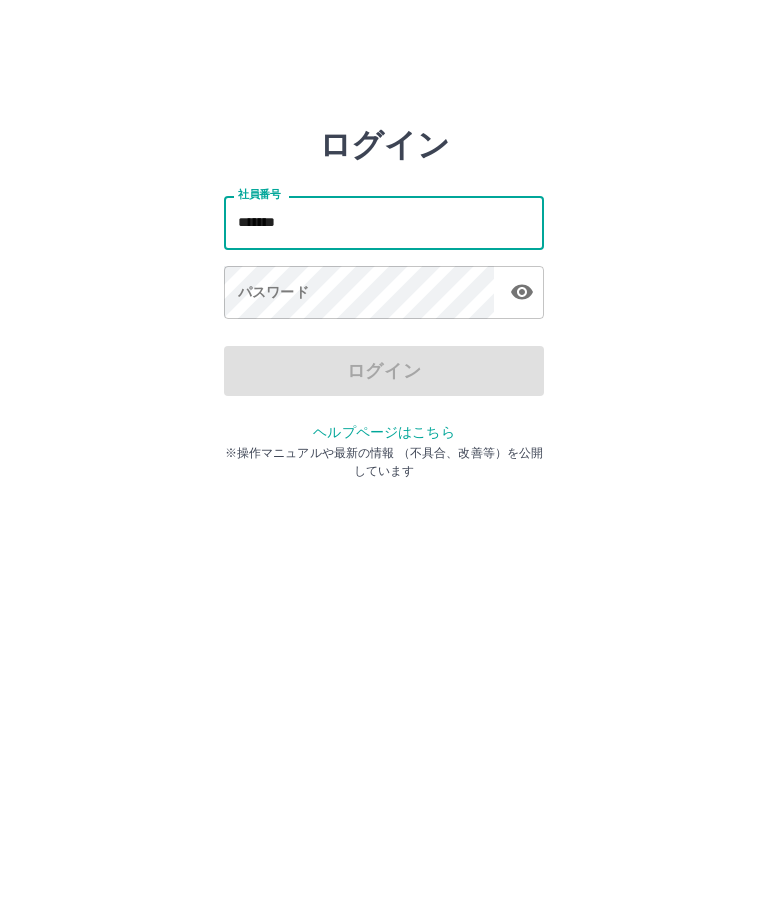 type on "*******" 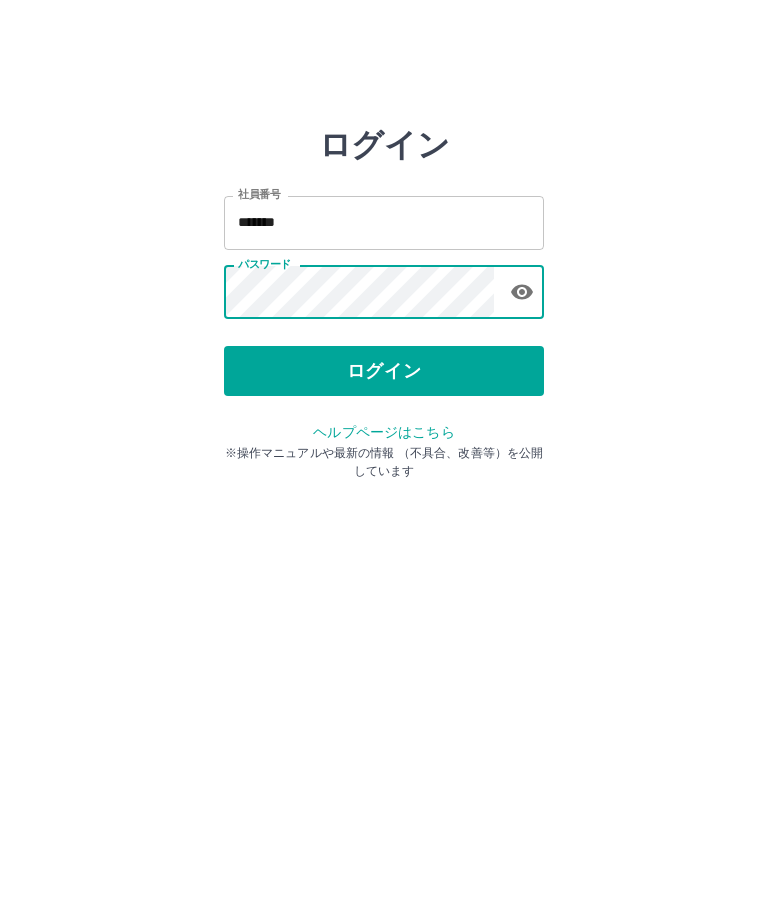click on "ログイン" at bounding box center (384, 371) 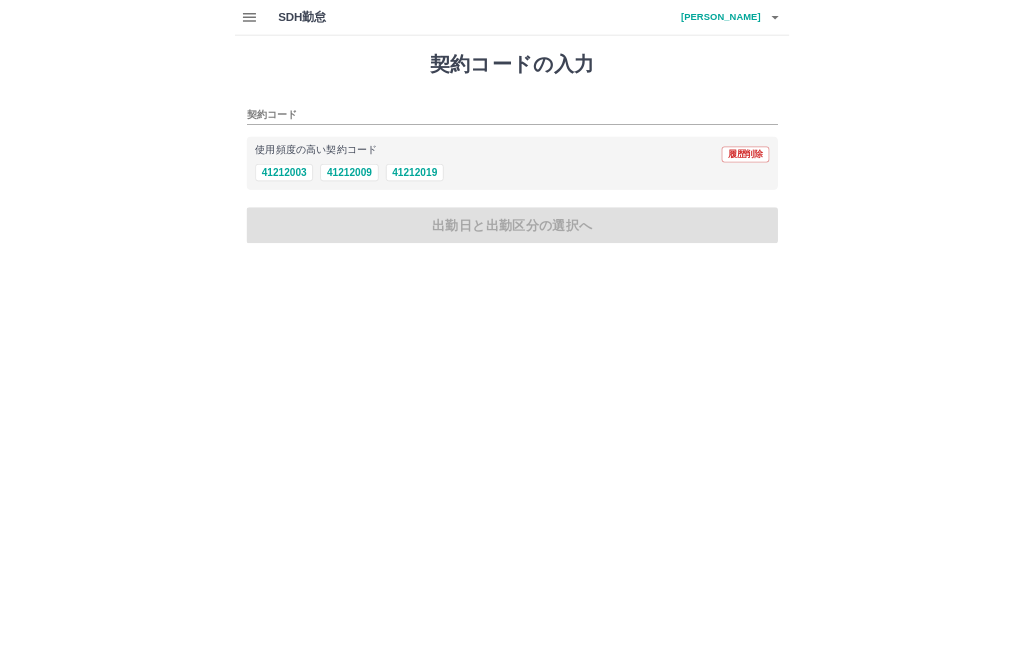 scroll, scrollTop: 0, scrollLeft: 0, axis: both 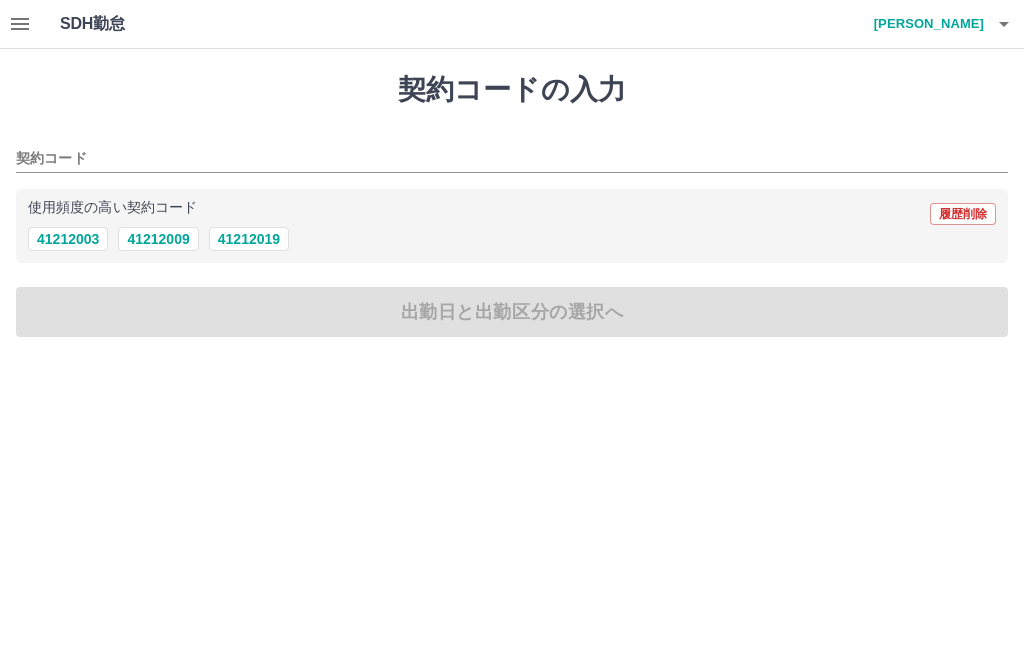 click on "41212019" at bounding box center [249, 239] 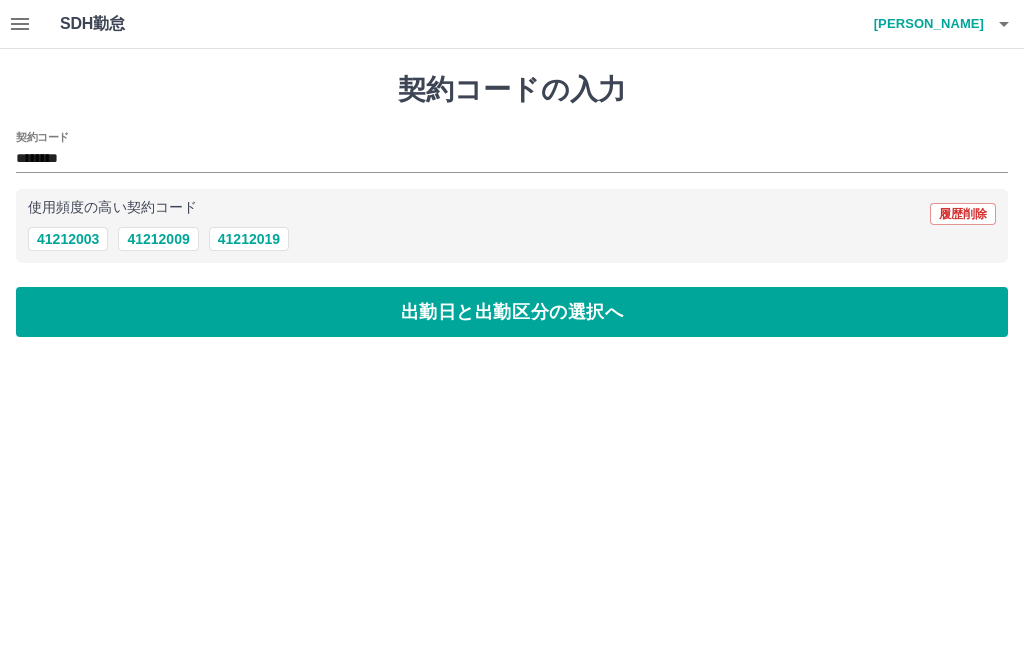 click on "出勤日と出勤区分の選択へ" at bounding box center [512, 312] 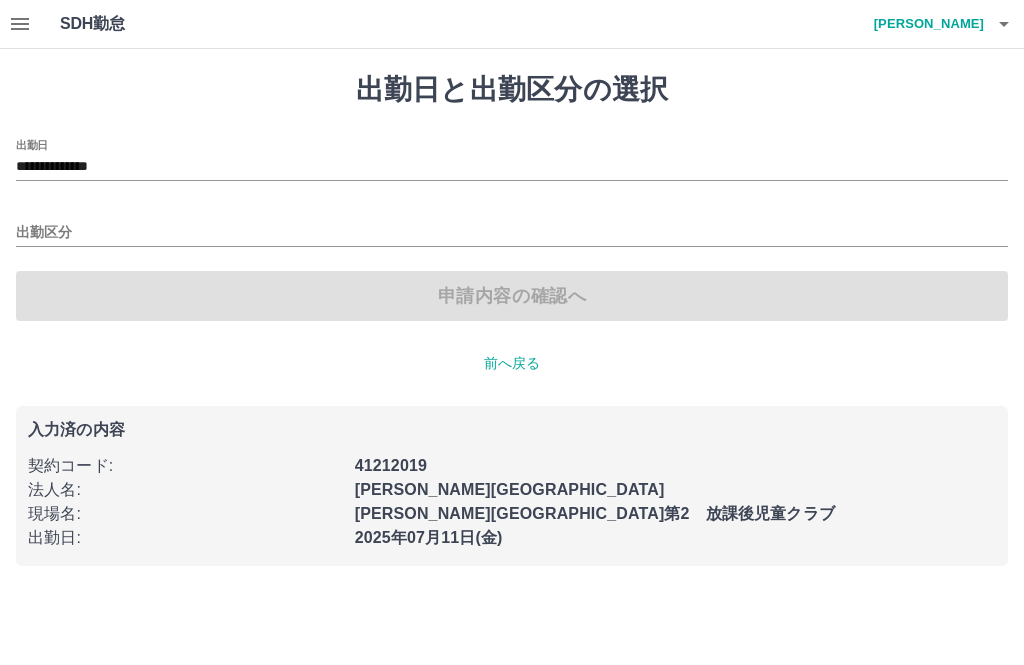click on "出勤区分" at bounding box center (512, 233) 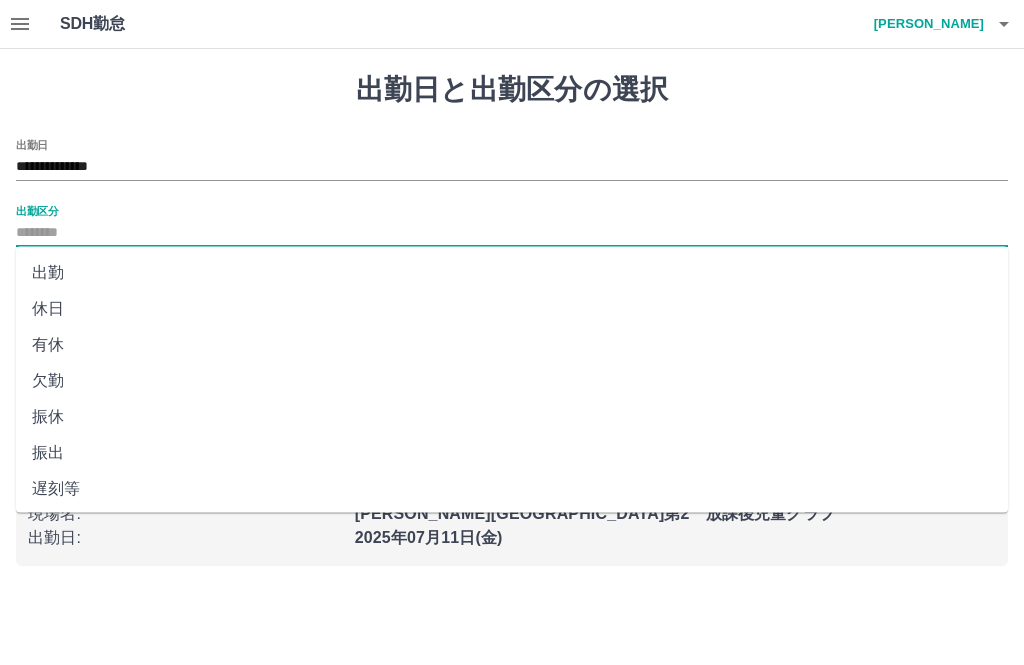 click on "出勤" at bounding box center [512, 273] 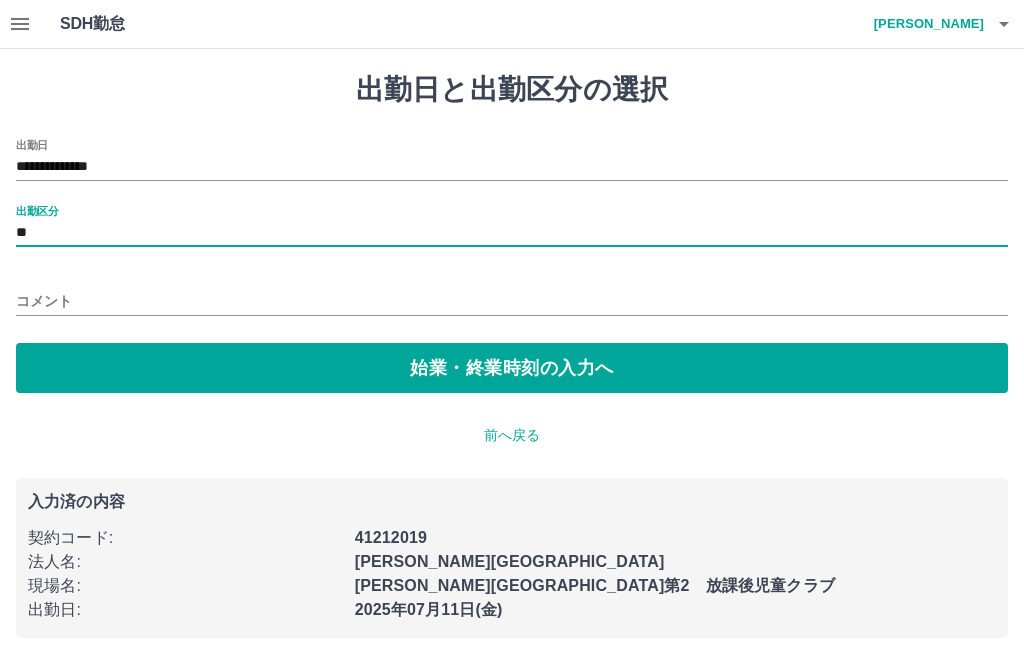 click on "始業・終業時刻の入力へ" at bounding box center (512, 368) 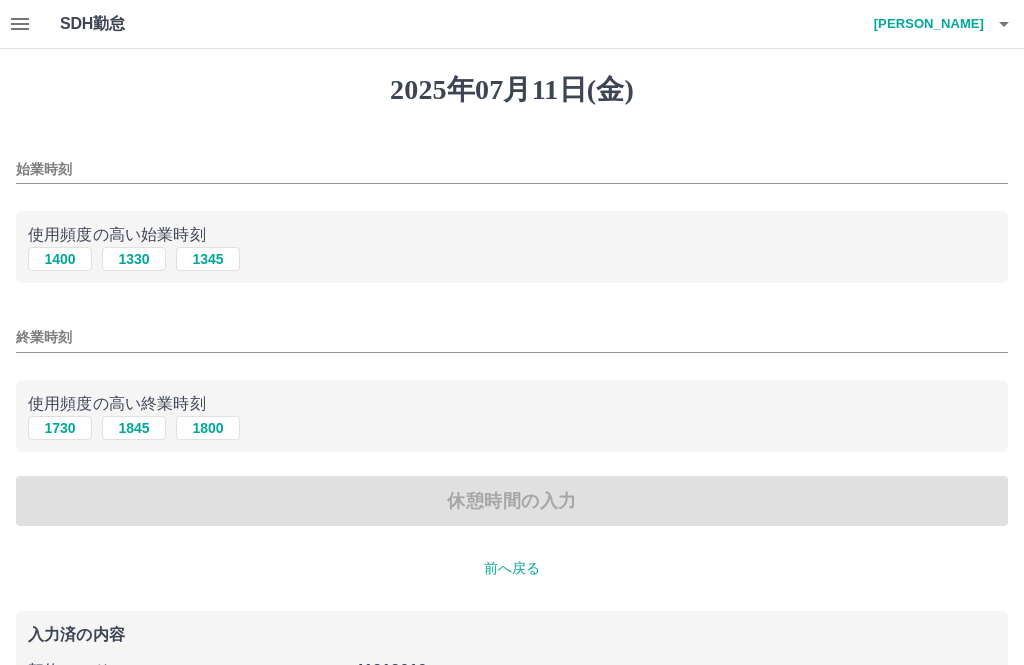 click on "始業時刻" at bounding box center (512, 169) 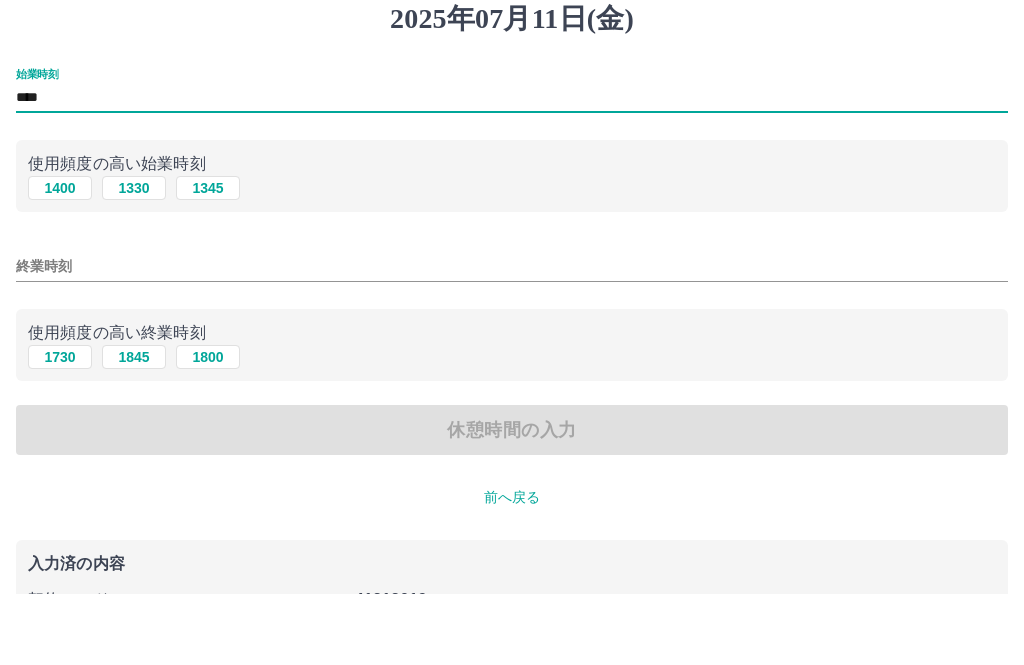type on "****" 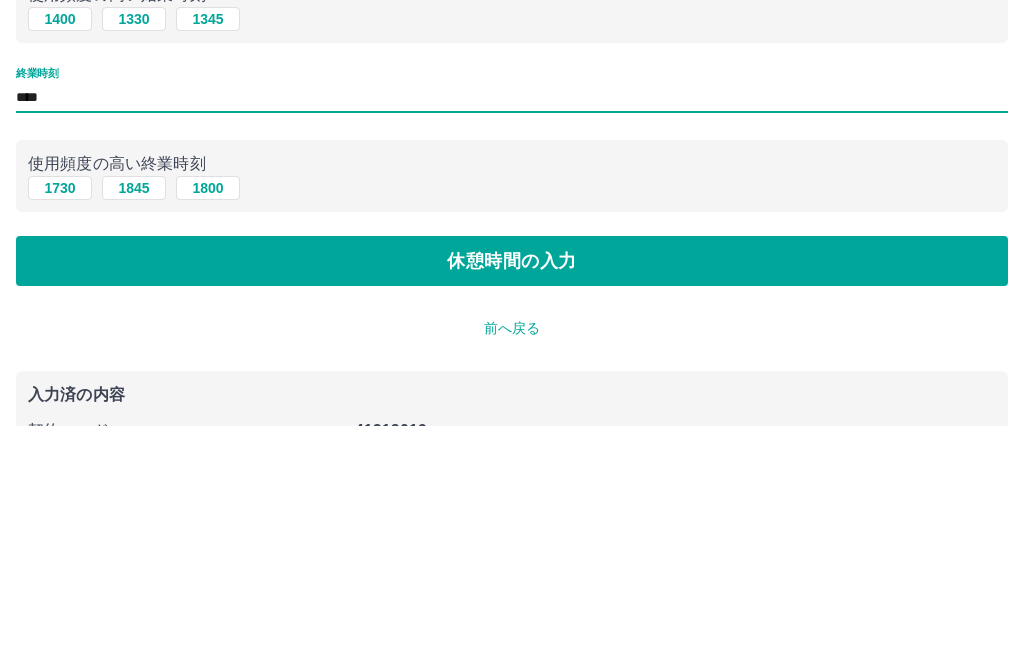 type on "****" 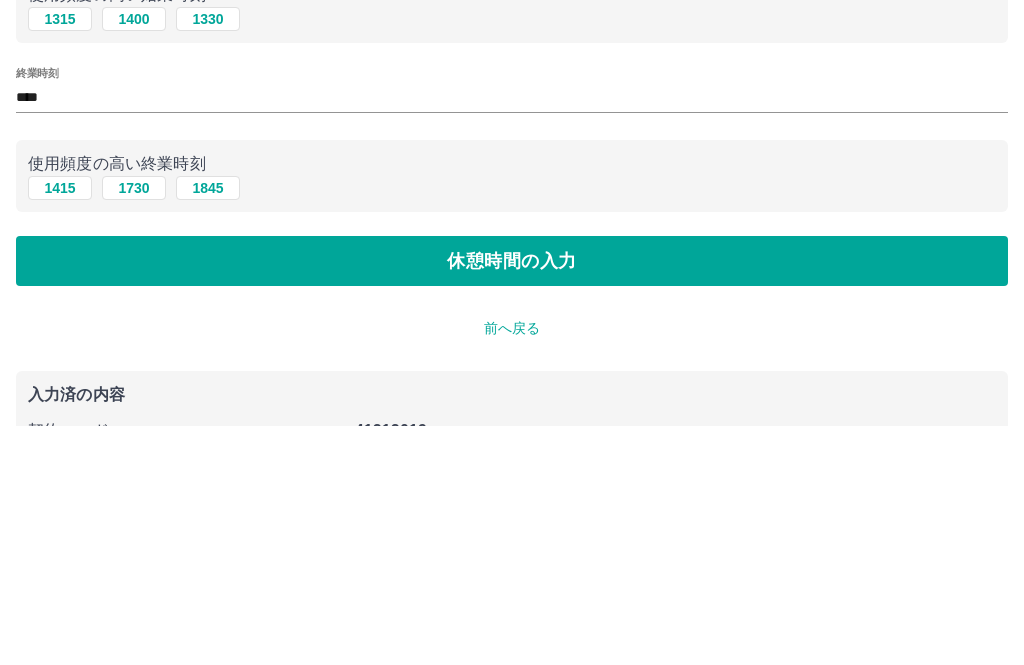 scroll, scrollTop: 92, scrollLeft: 0, axis: vertical 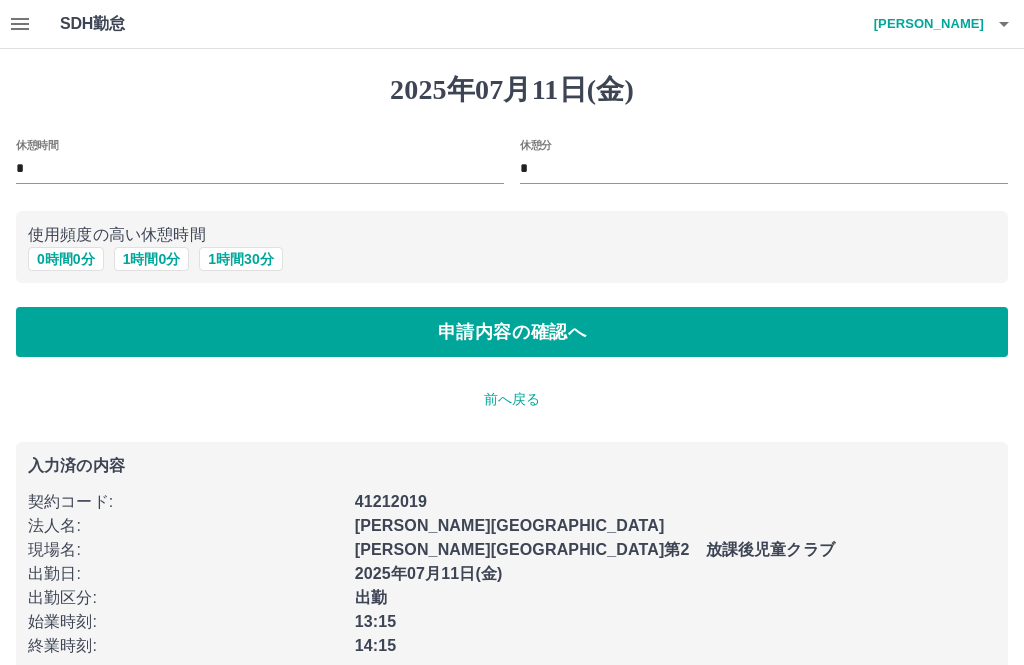 click on "申請内容の確認へ" at bounding box center [512, 332] 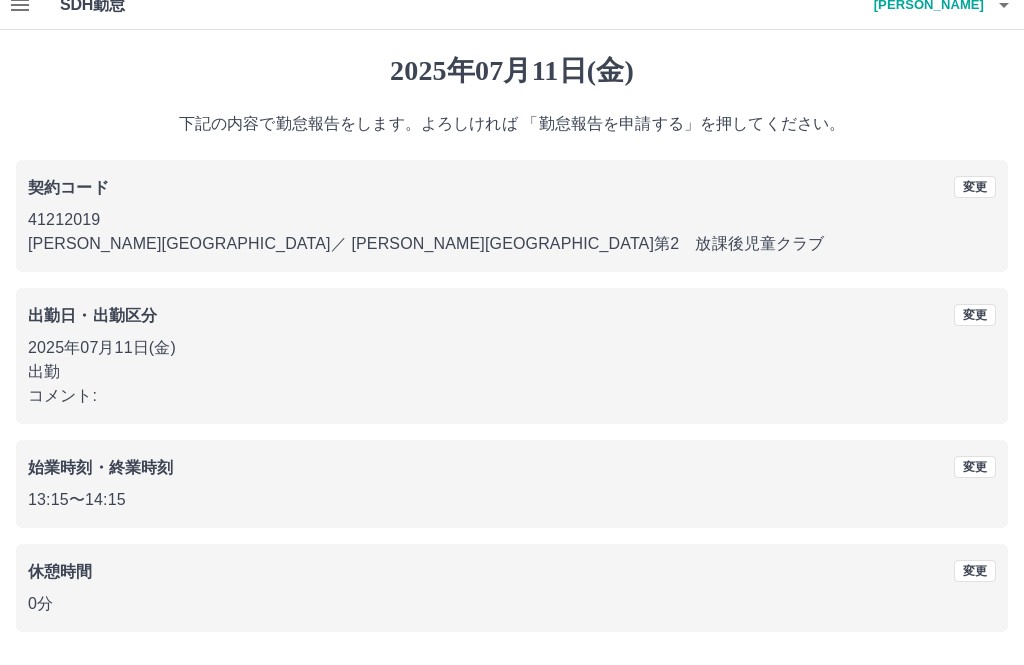 scroll, scrollTop: 19, scrollLeft: 0, axis: vertical 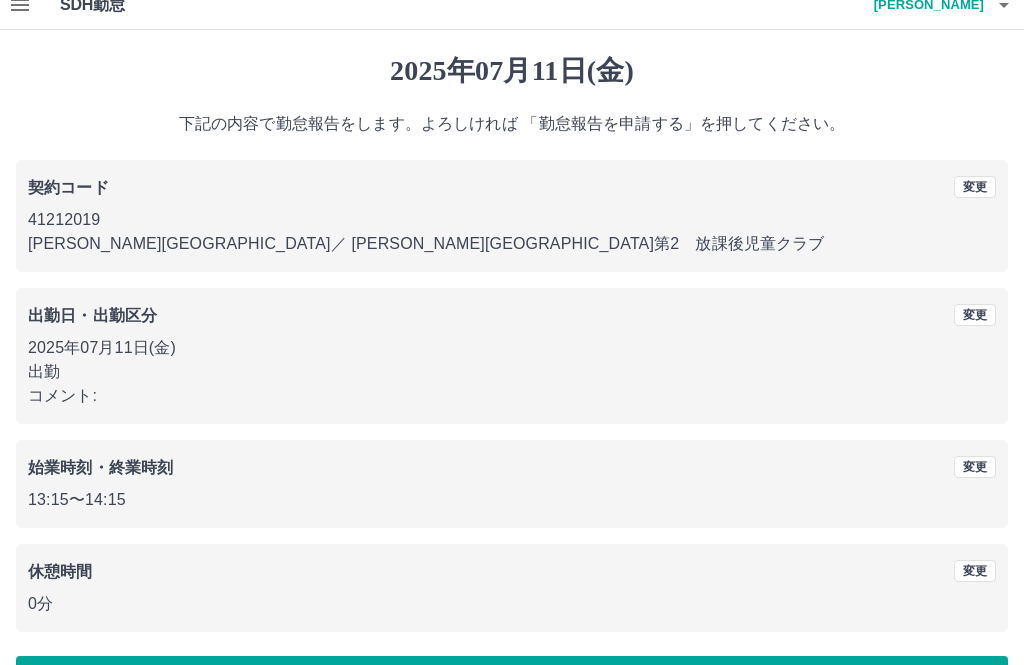 click on "勤怠報告を申請する" at bounding box center (512, 681) 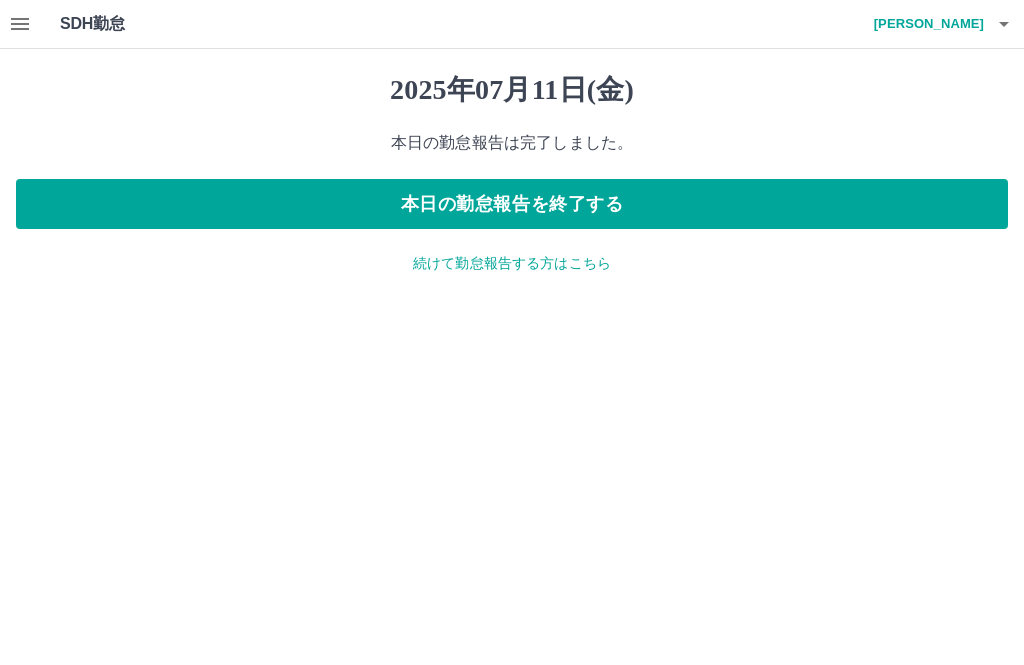 click on "続けて勤怠報告する方はこちら" at bounding box center [512, 263] 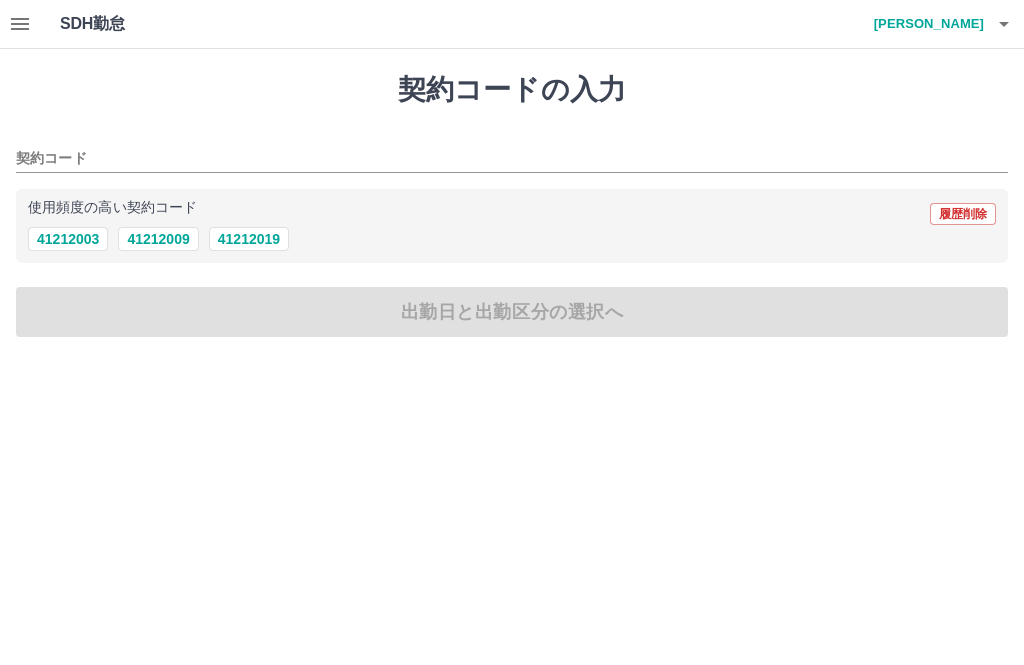 click on "契約コード" at bounding box center [497, 159] 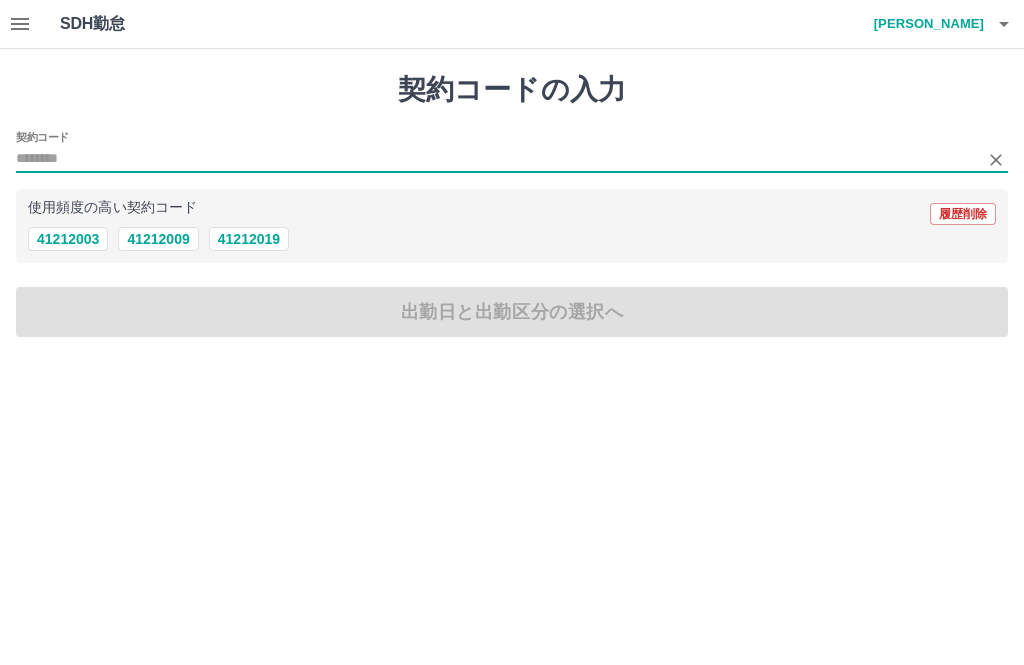 click on "41212019" at bounding box center (249, 239) 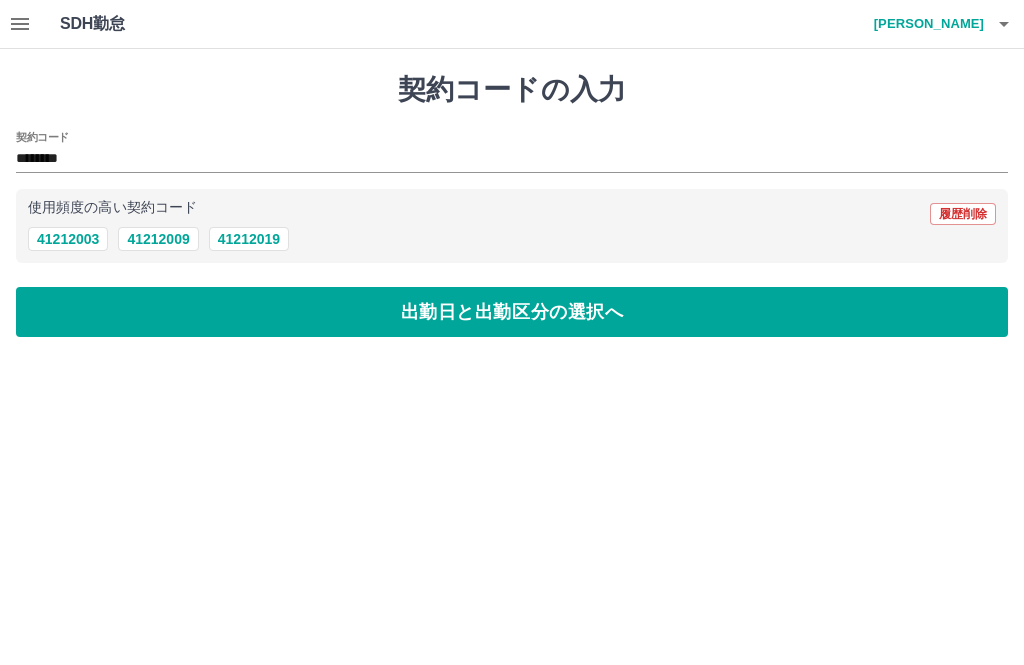 click on "履歴削除" at bounding box center [963, 214] 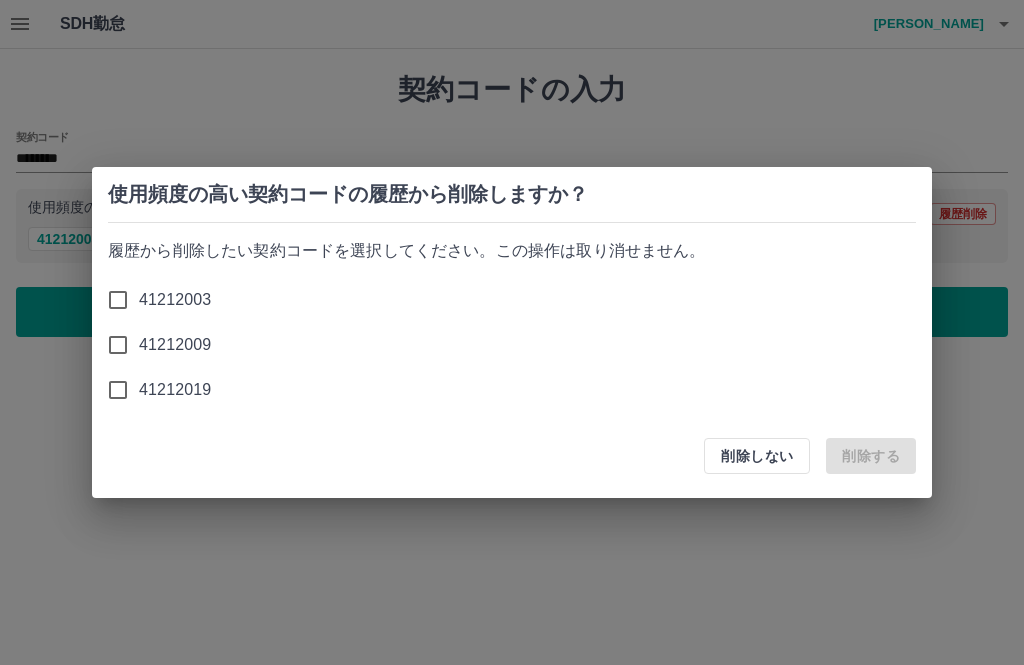 click on "削除しない" at bounding box center (757, 456) 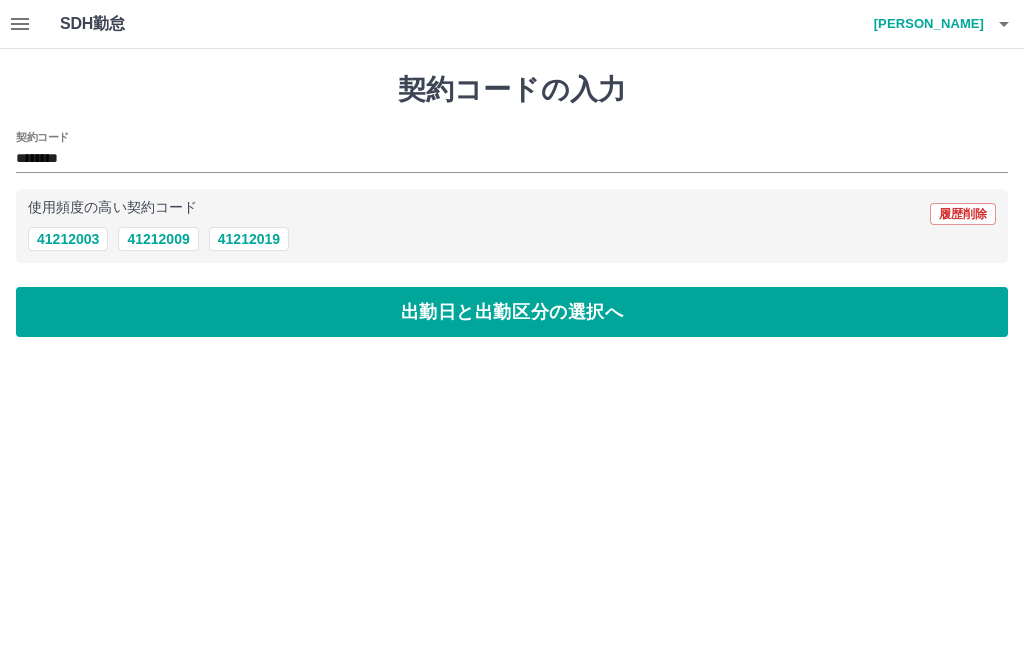 click 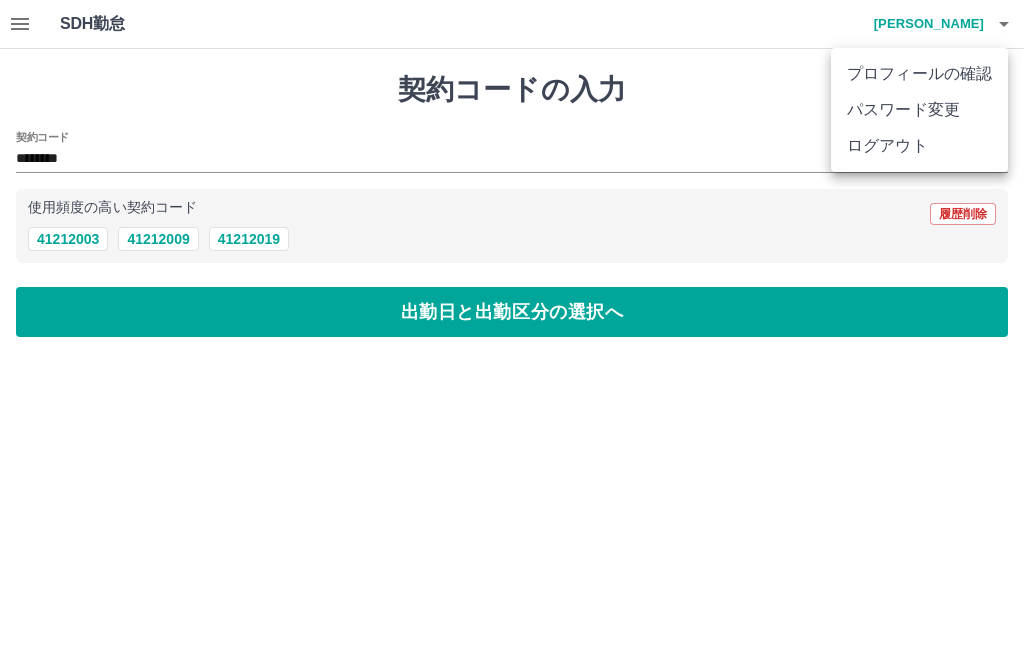 click on "ログアウト" at bounding box center (919, 146) 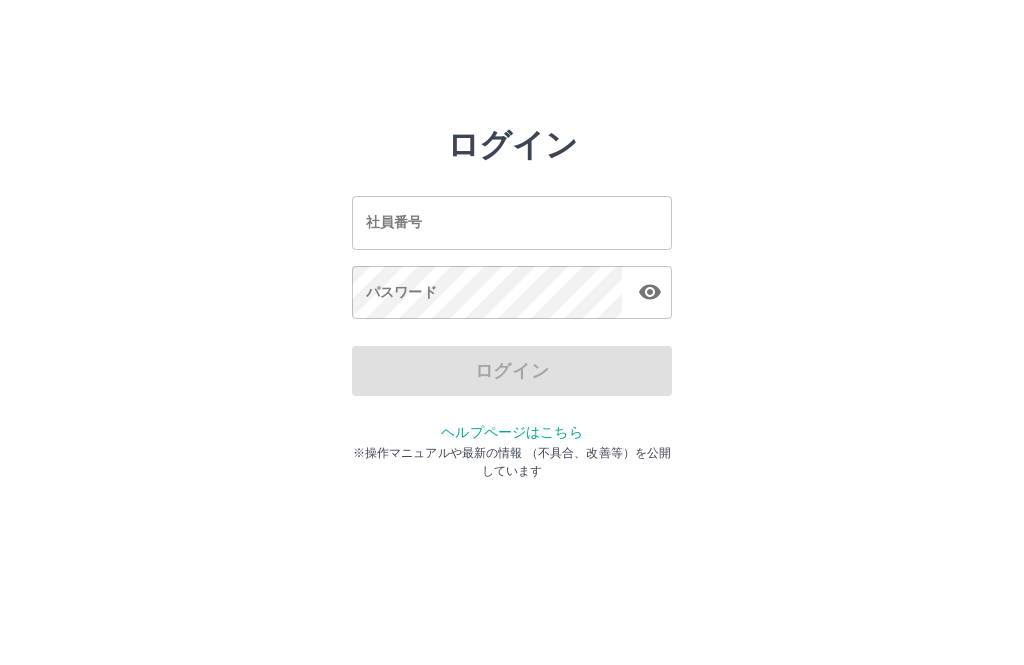scroll, scrollTop: 0, scrollLeft: 0, axis: both 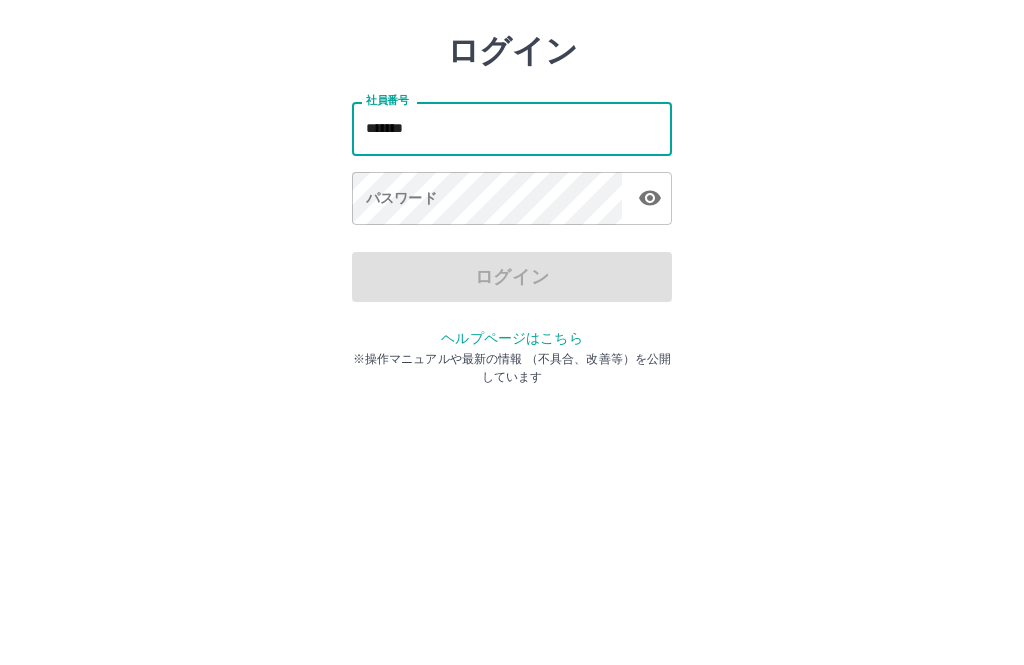 click on "パスワード パスワード" at bounding box center (512, 294) 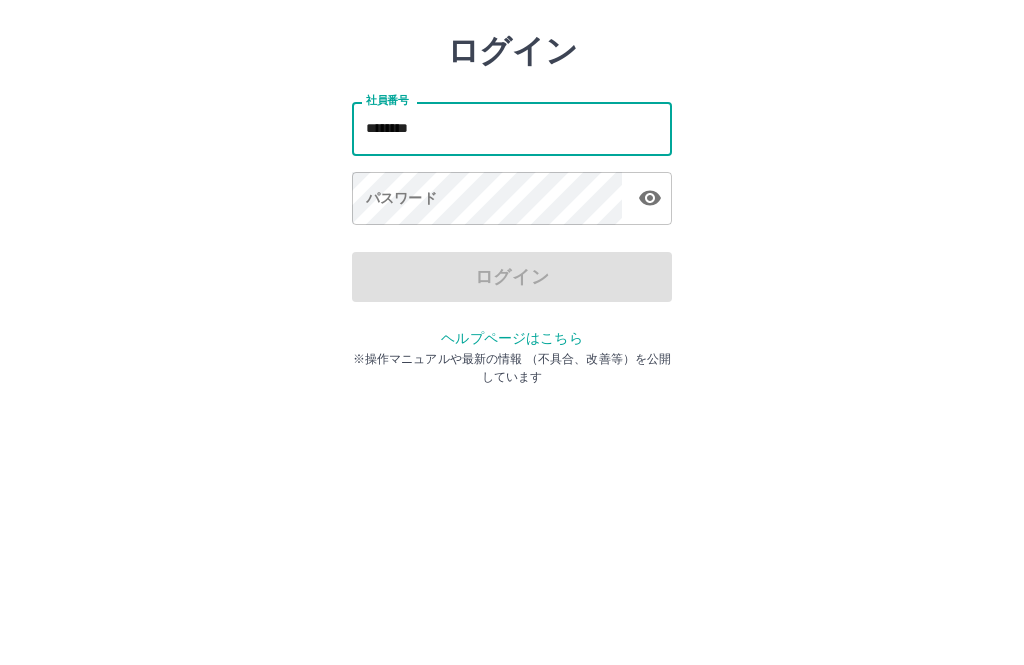 type on "*******" 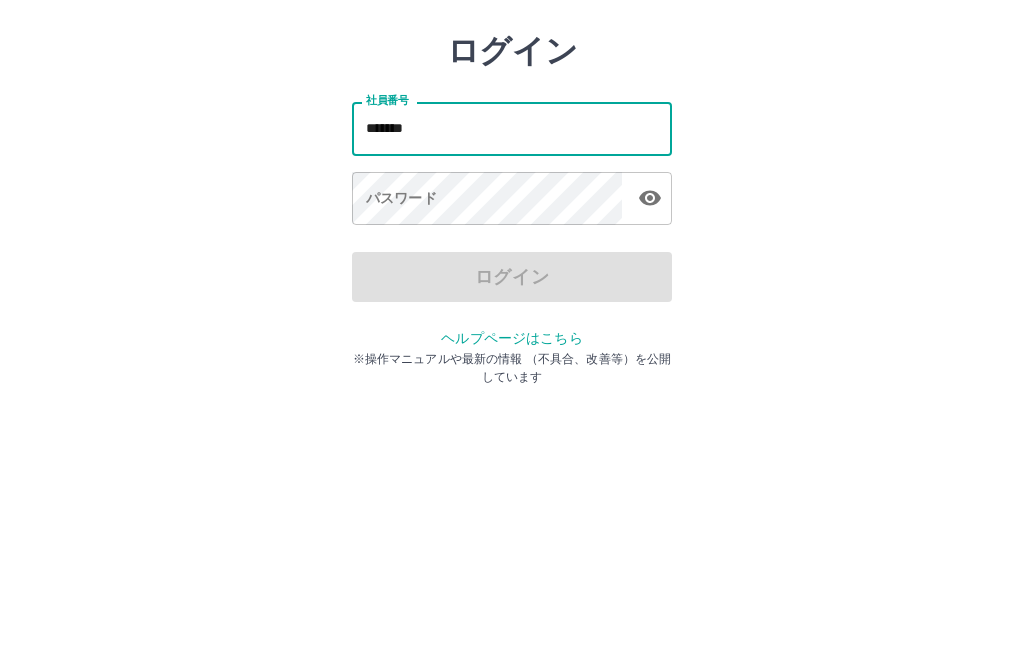 click on "パスワード パスワード" at bounding box center [512, 294] 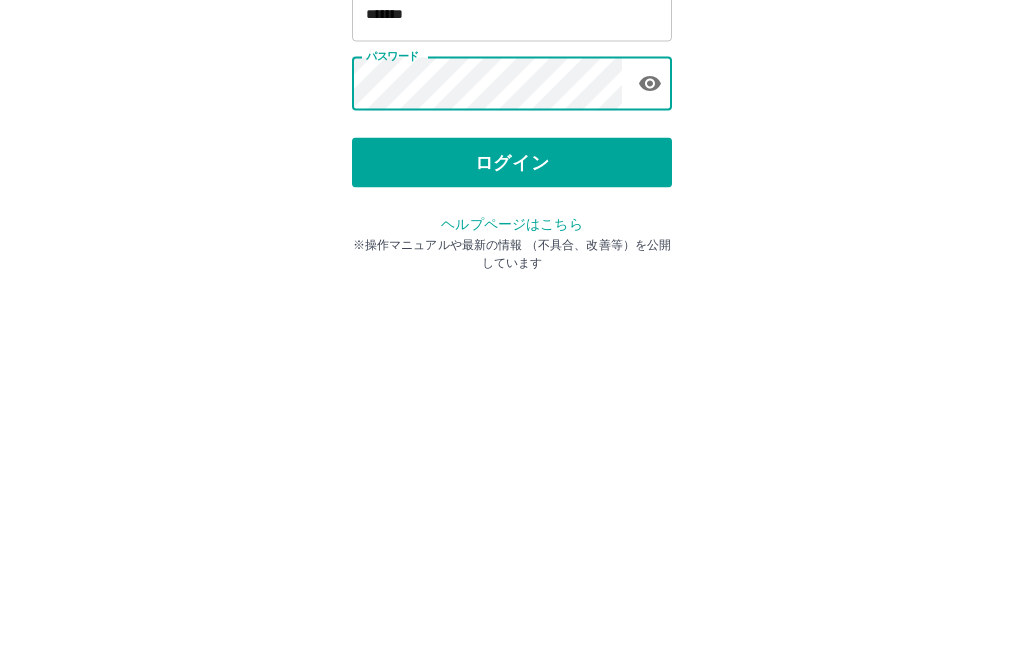 click on "ログイン" at bounding box center [512, 371] 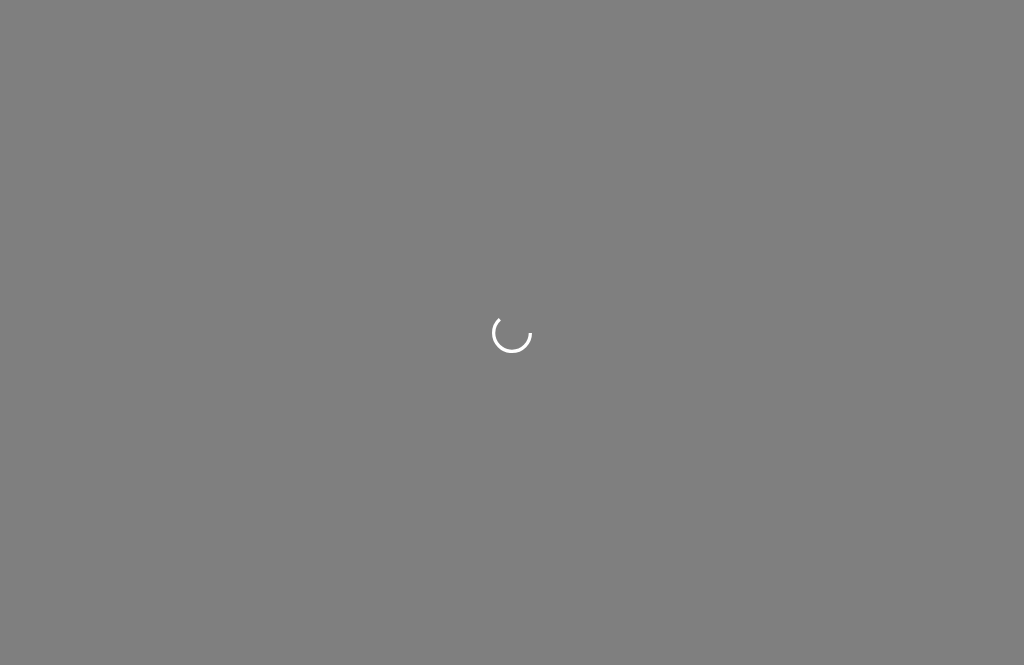 scroll, scrollTop: 0, scrollLeft: 0, axis: both 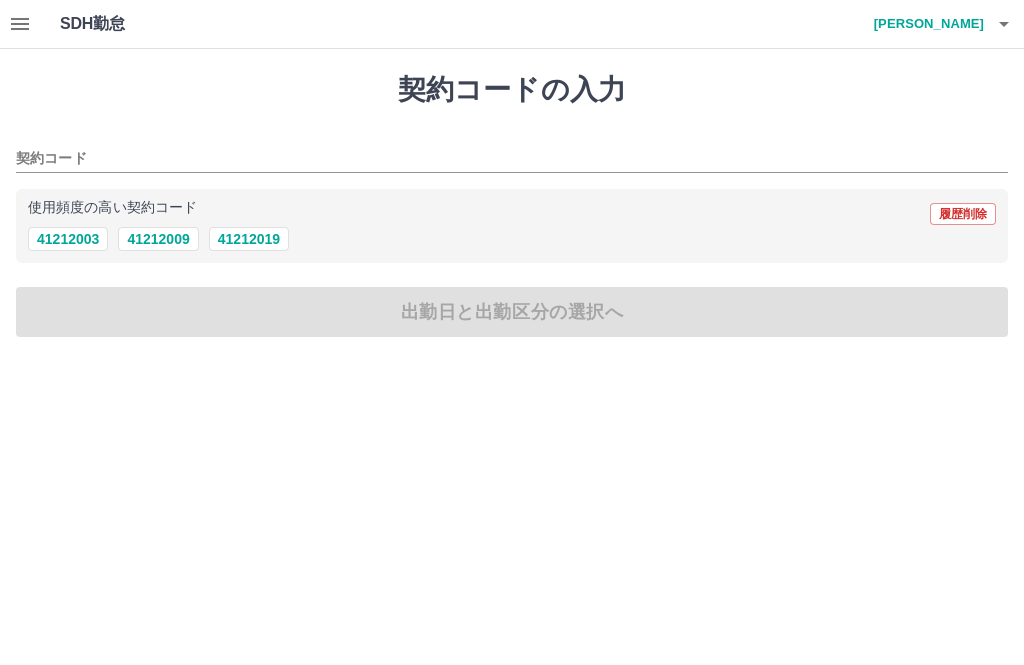 click on "41212009" at bounding box center [158, 239] 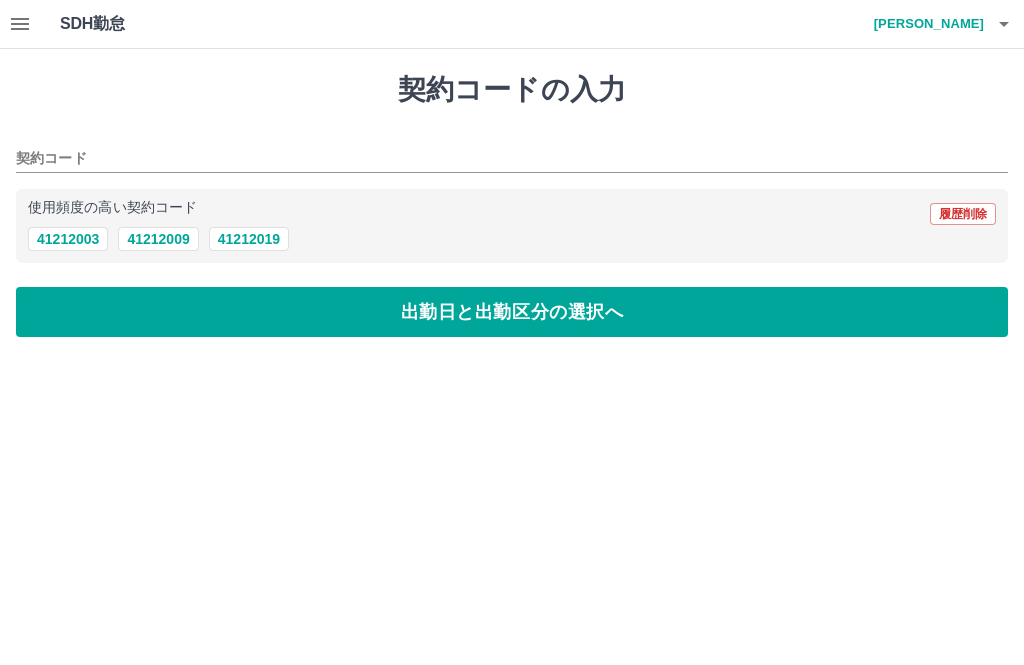type on "********" 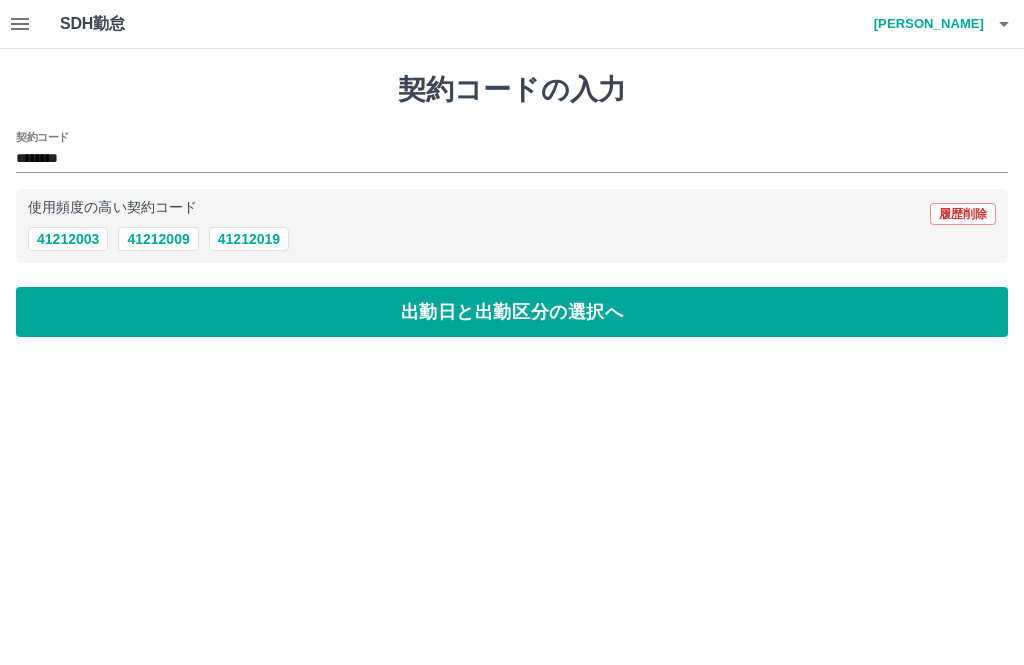 click on "出勤日と出勤区分の選択へ" at bounding box center (512, 312) 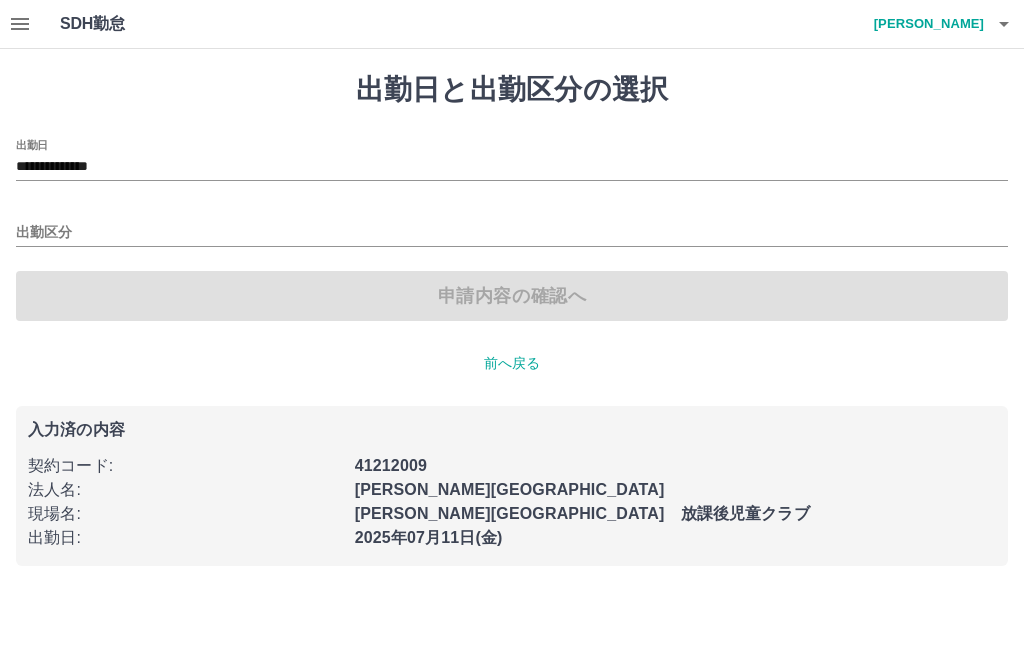 click on "出勤区分" at bounding box center (512, 233) 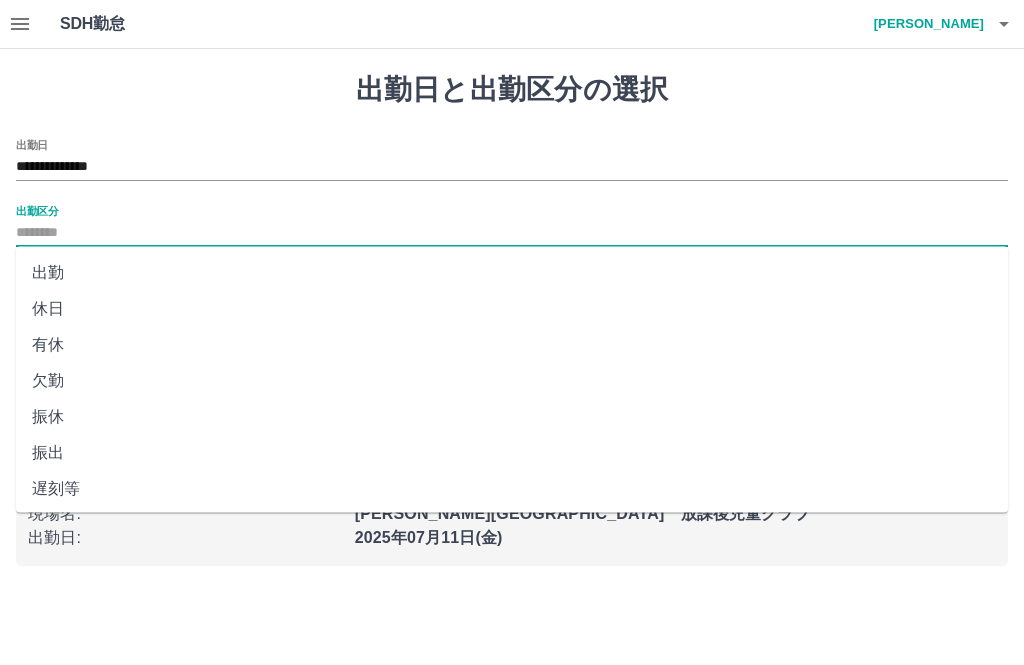 click on "出勤" at bounding box center (512, 273) 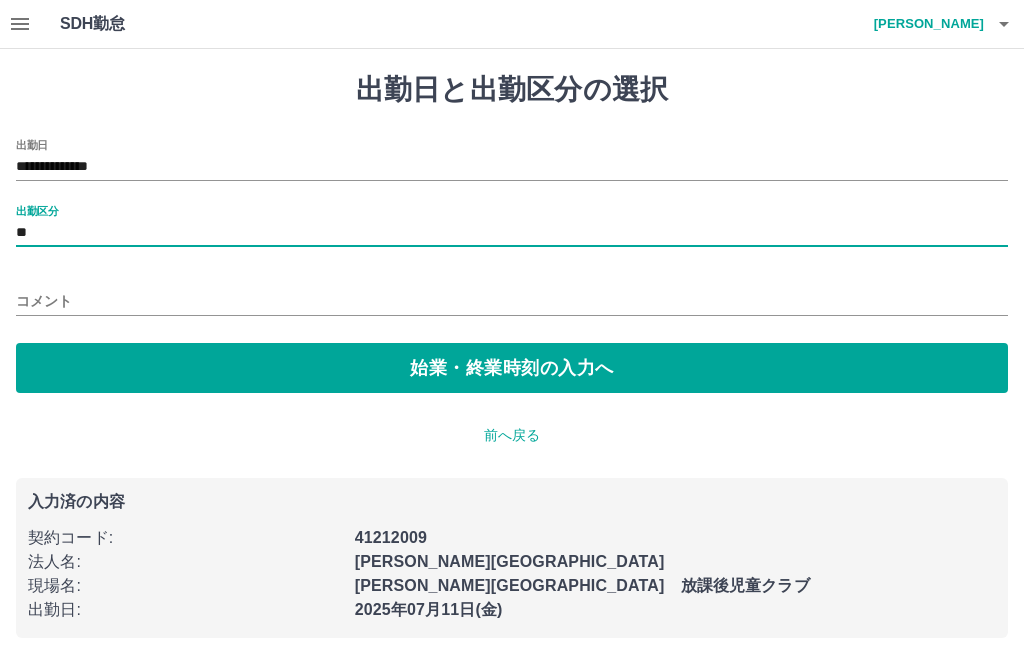 click on "始業・終業時刻の入力へ" at bounding box center (512, 368) 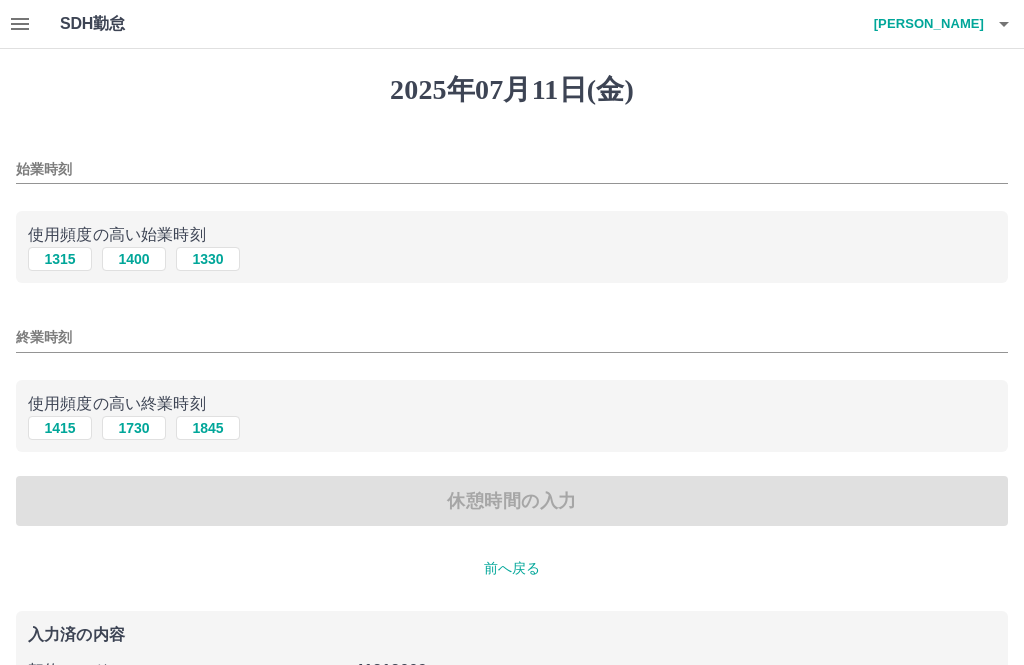 click on "始業時刻" at bounding box center (512, 169) 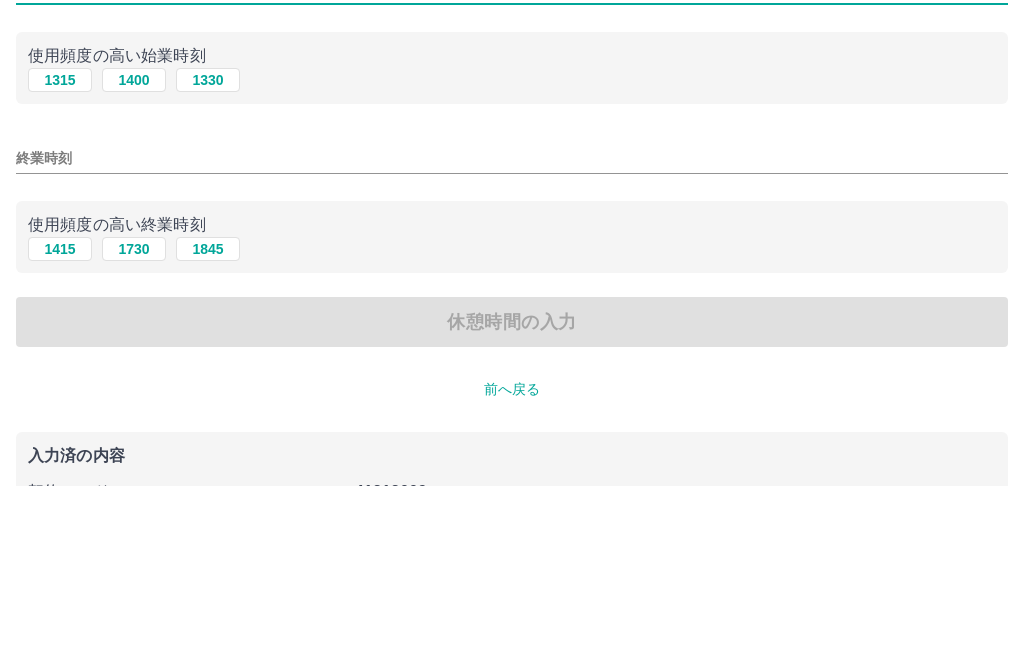 type on "****" 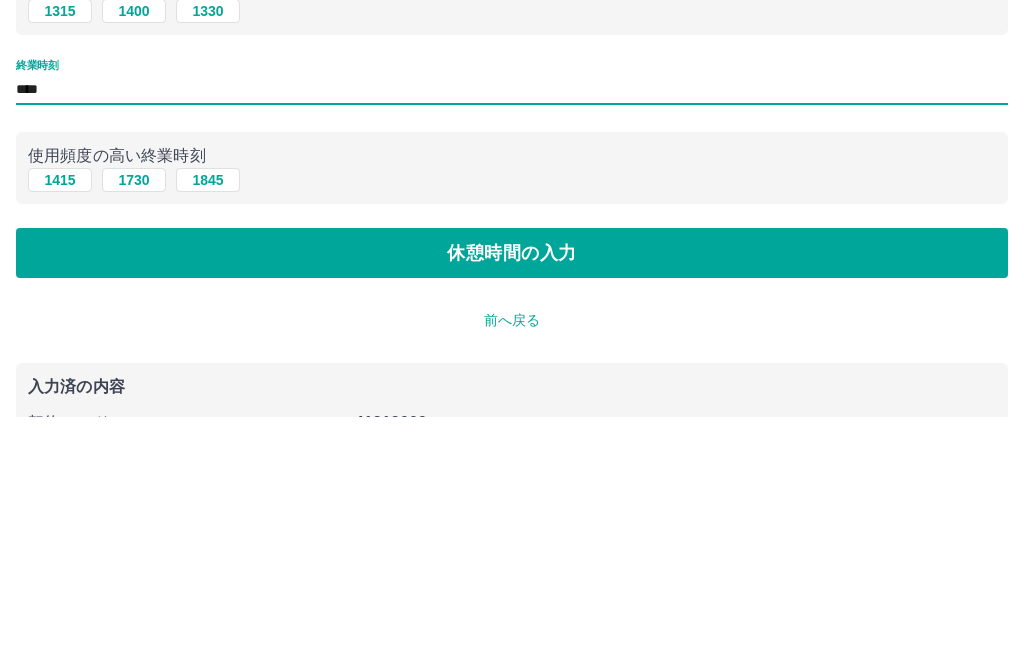 type on "****" 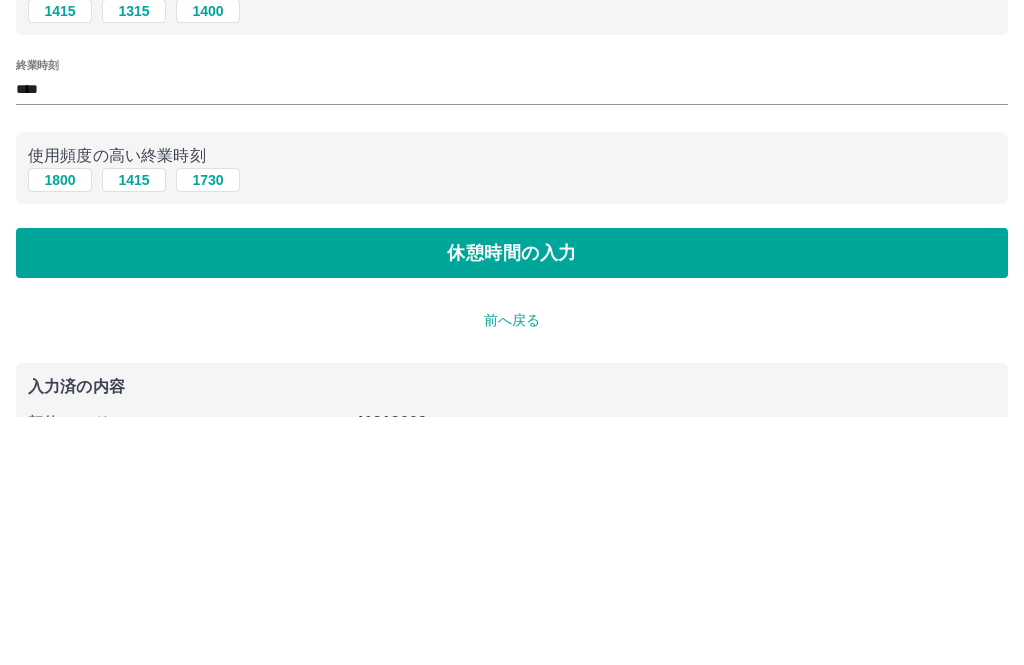 scroll, scrollTop: 92, scrollLeft: 0, axis: vertical 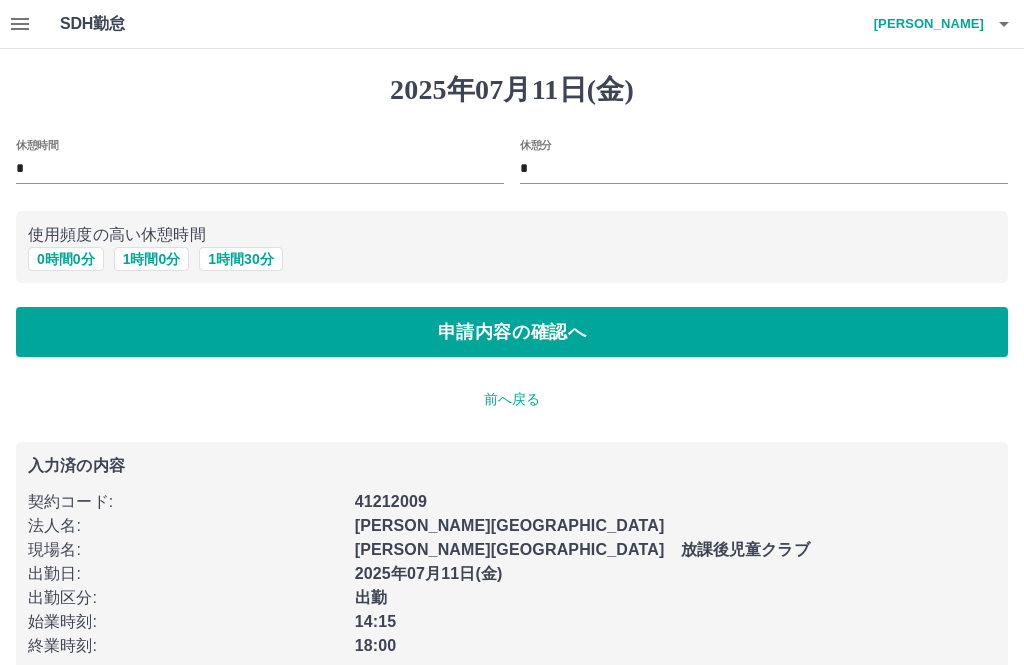 click on "申請内容の確認へ" at bounding box center (512, 332) 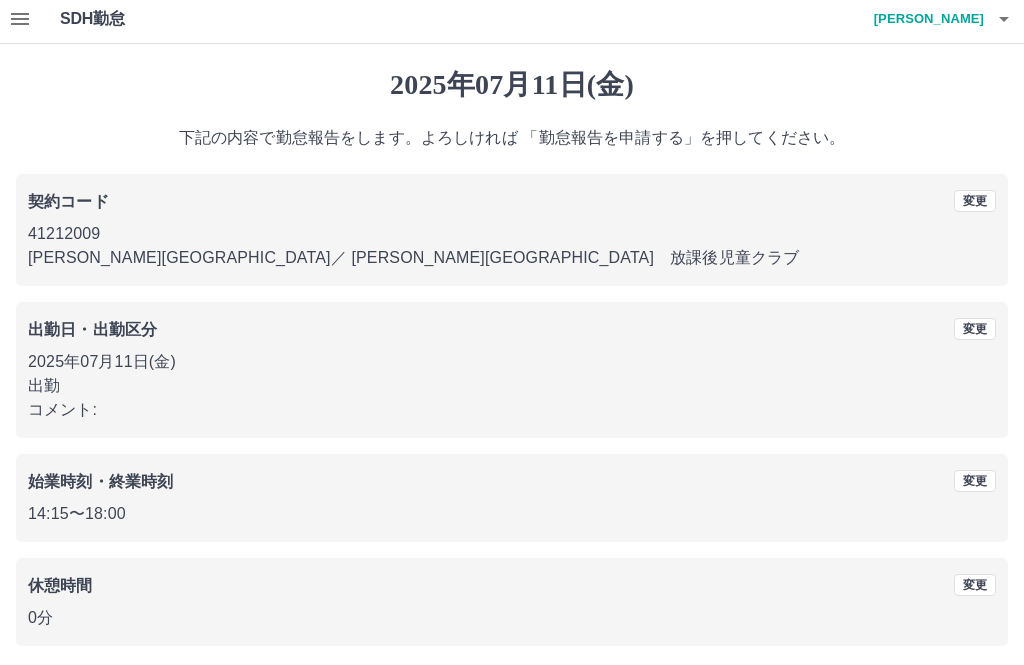 scroll, scrollTop: 19, scrollLeft: 0, axis: vertical 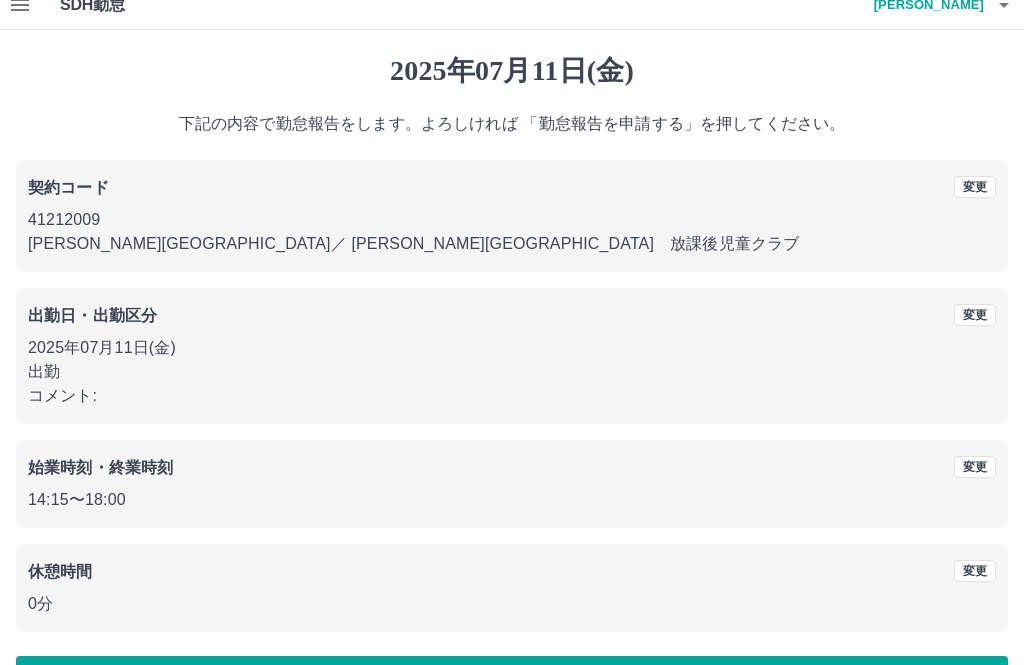 click on "勤怠報告を申請する" at bounding box center (512, 681) 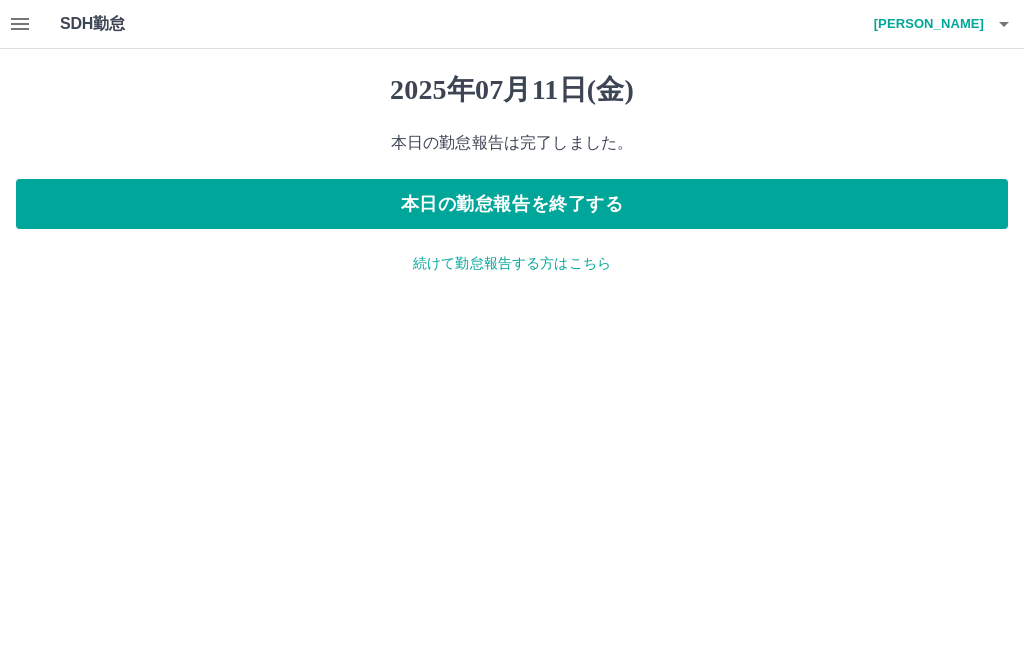 click on "本日の勤怠報告を終了する" at bounding box center (512, 204) 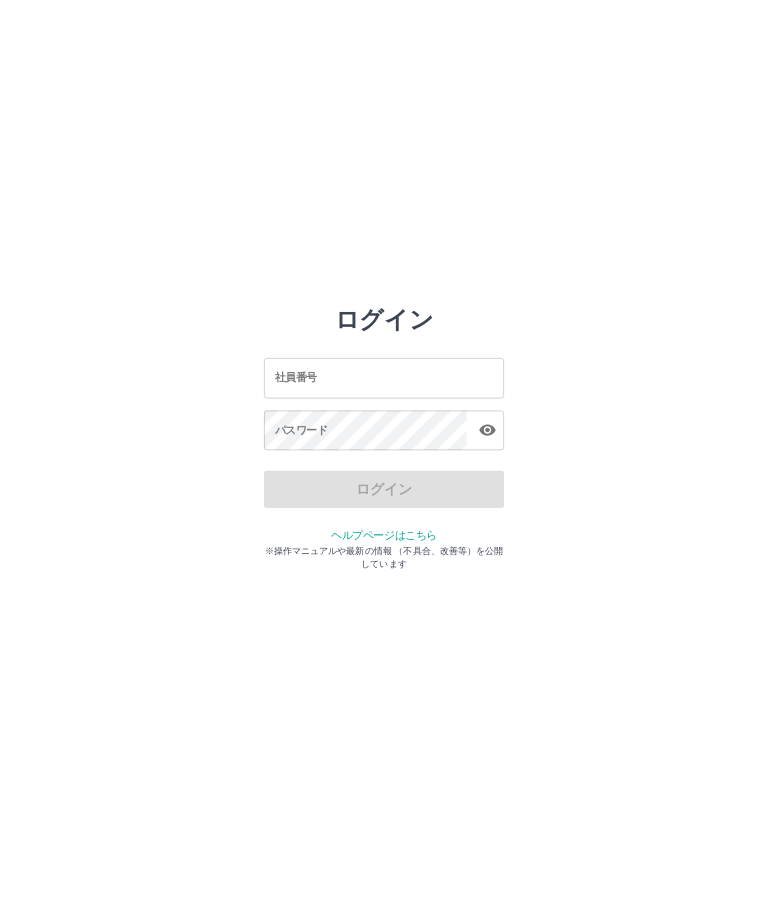 scroll, scrollTop: 0, scrollLeft: 0, axis: both 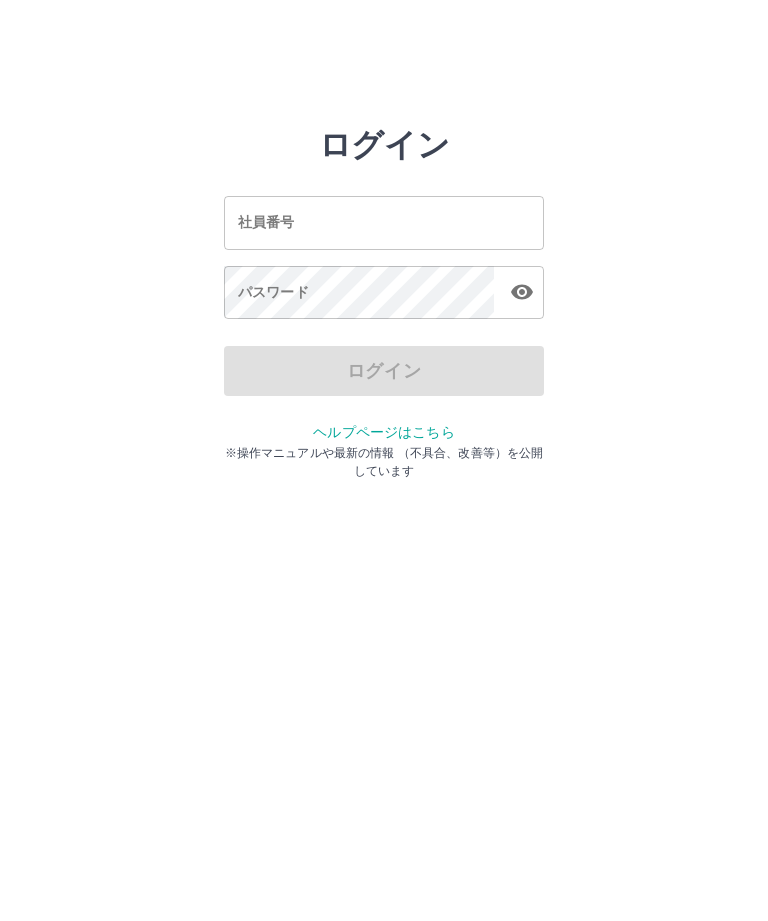 click on "社員番号" at bounding box center (384, 222) 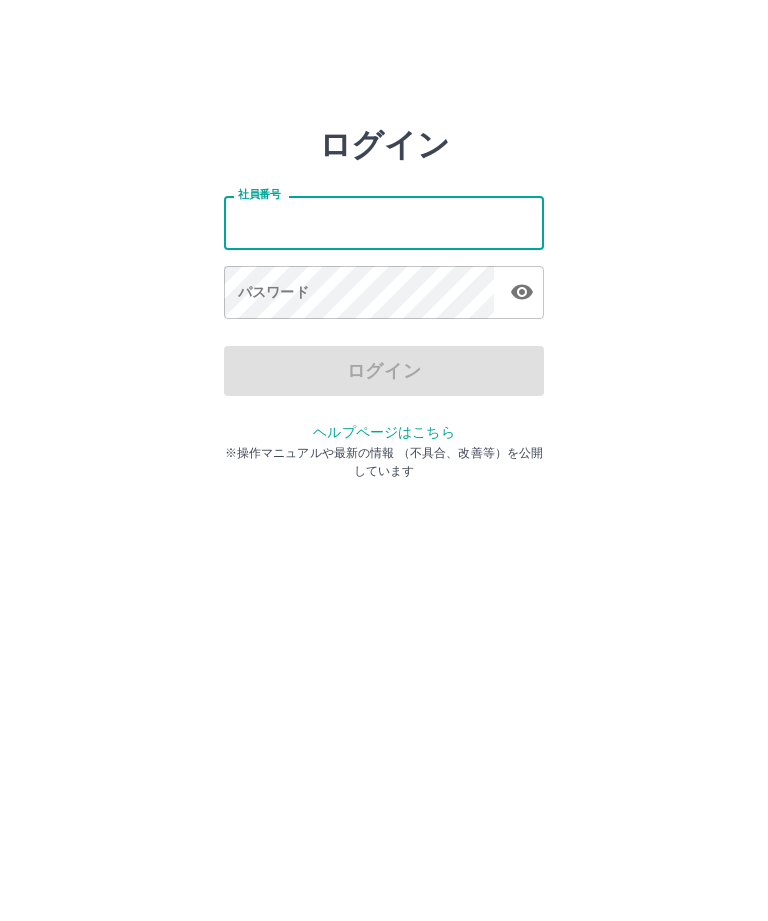 click on "社員番号" at bounding box center (384, 222) 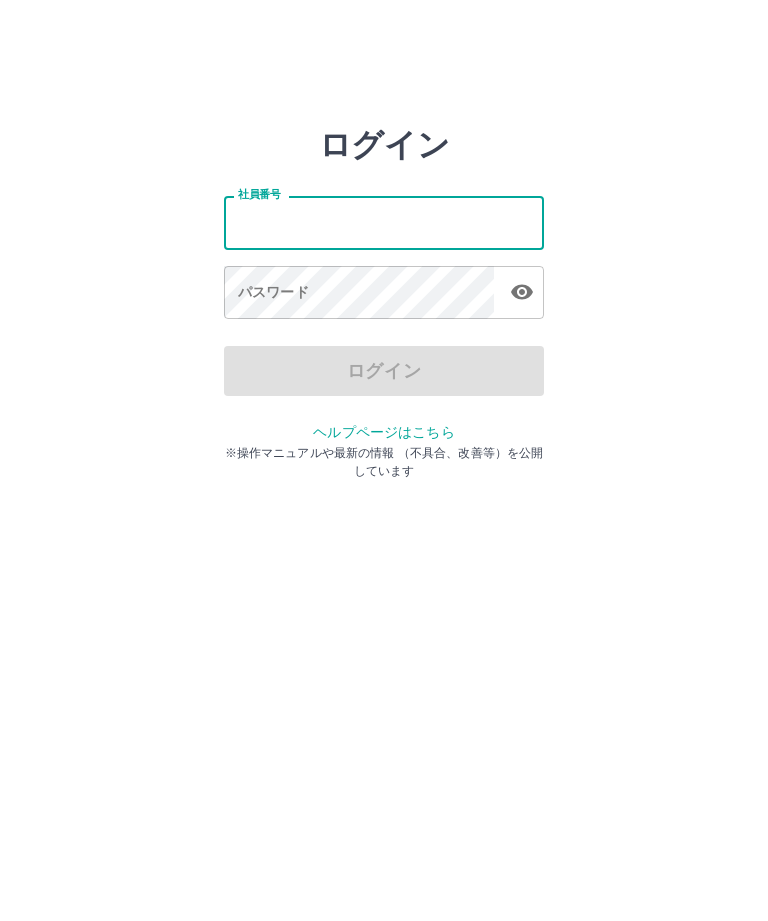 click on "ログイン 社員番号 社員番号 パスワード パスワード ログイン ヘルプページはこちら ※操作マニュアルや最新の情報 （不具合、改善等）を公開しています" at bounding box center [384, 223] 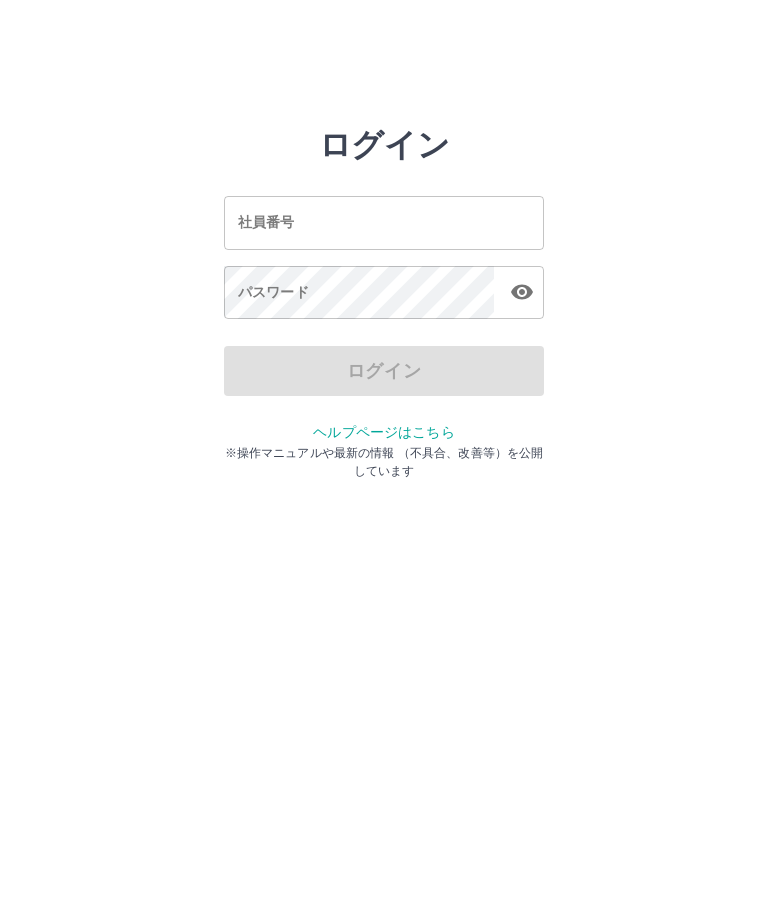 click on "社員番号" at bounding box center (384, 222) 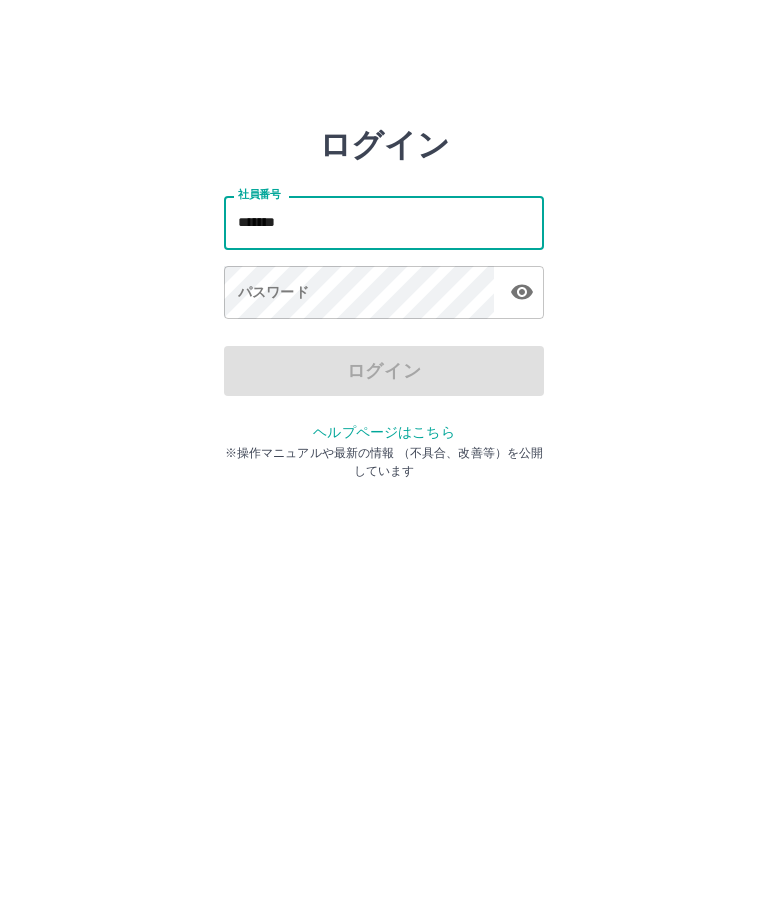 type on "*******" 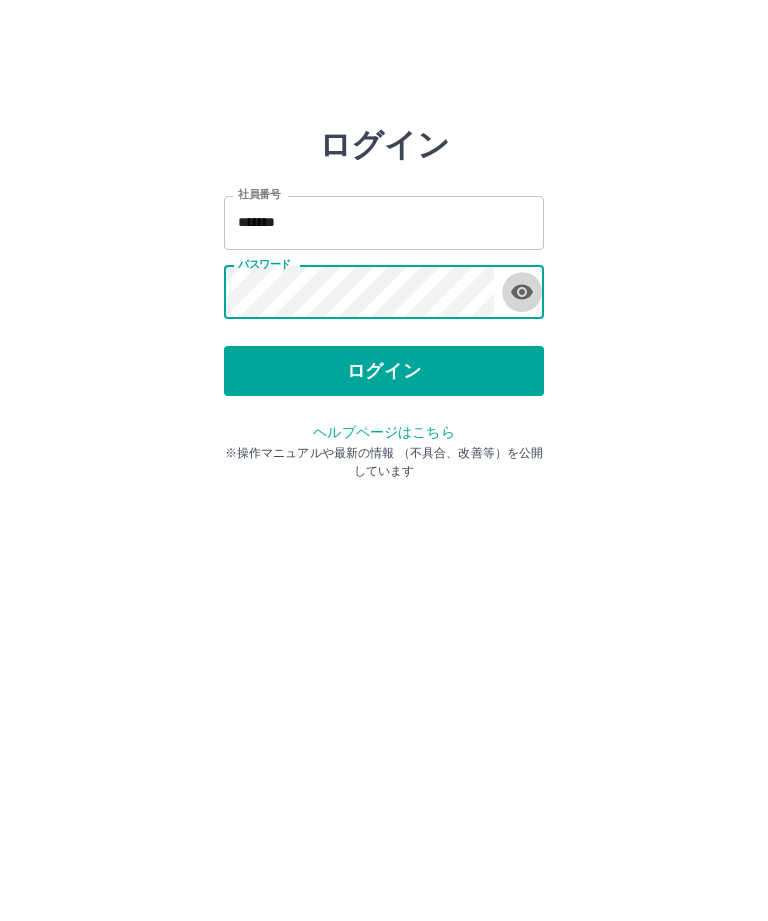 click 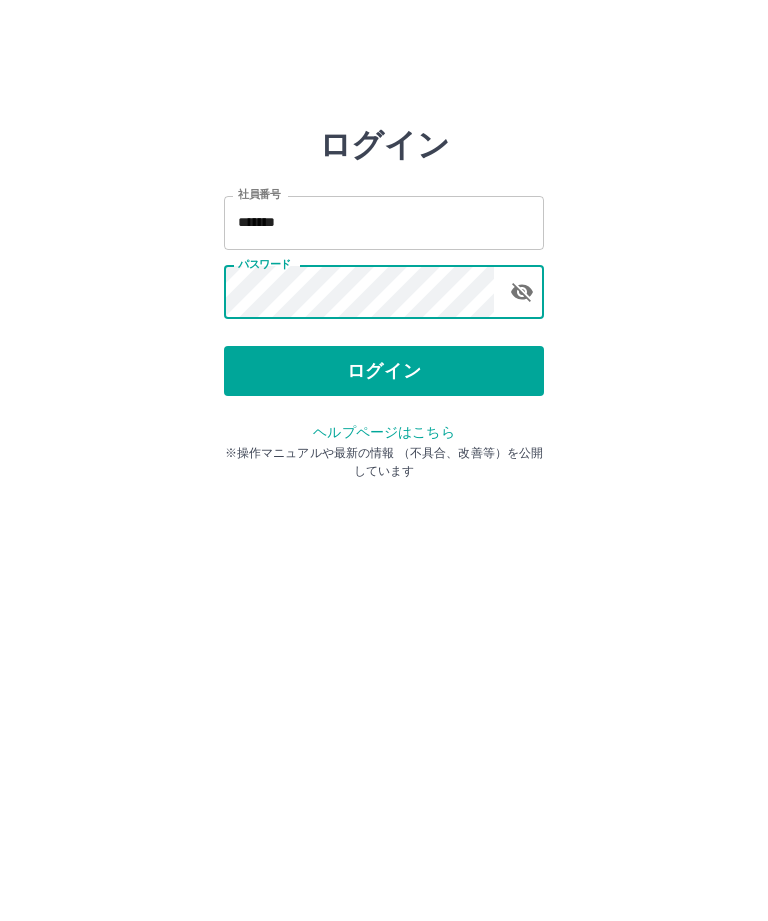 click on "ログイン" at bounding box center [384, 371] 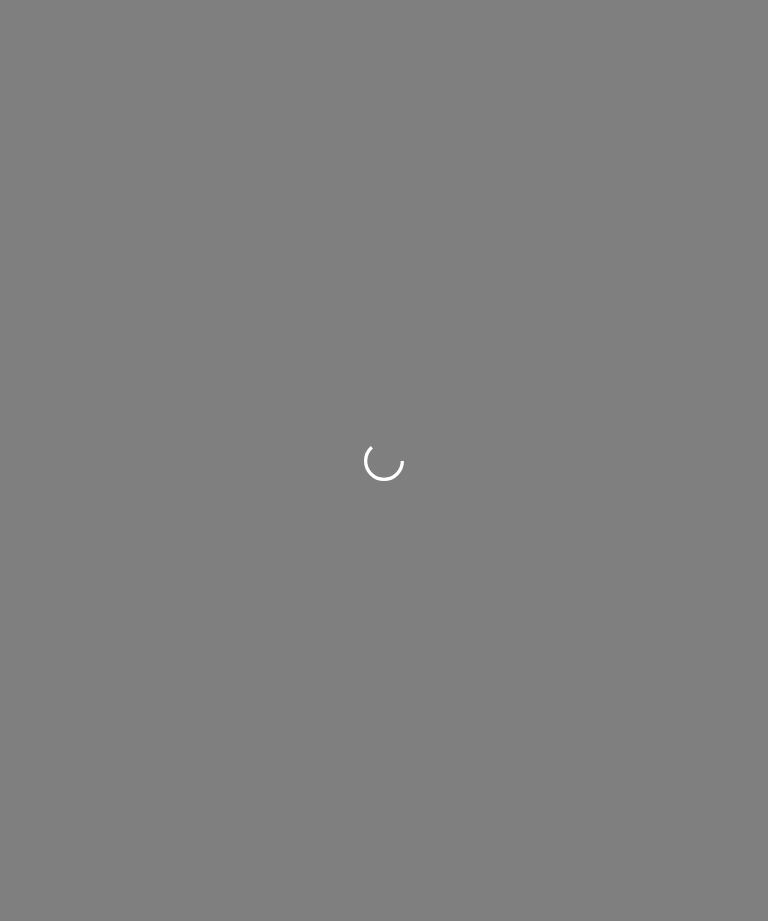 scroll, scrollTop: 0, scrollLeft: 0, axis: both 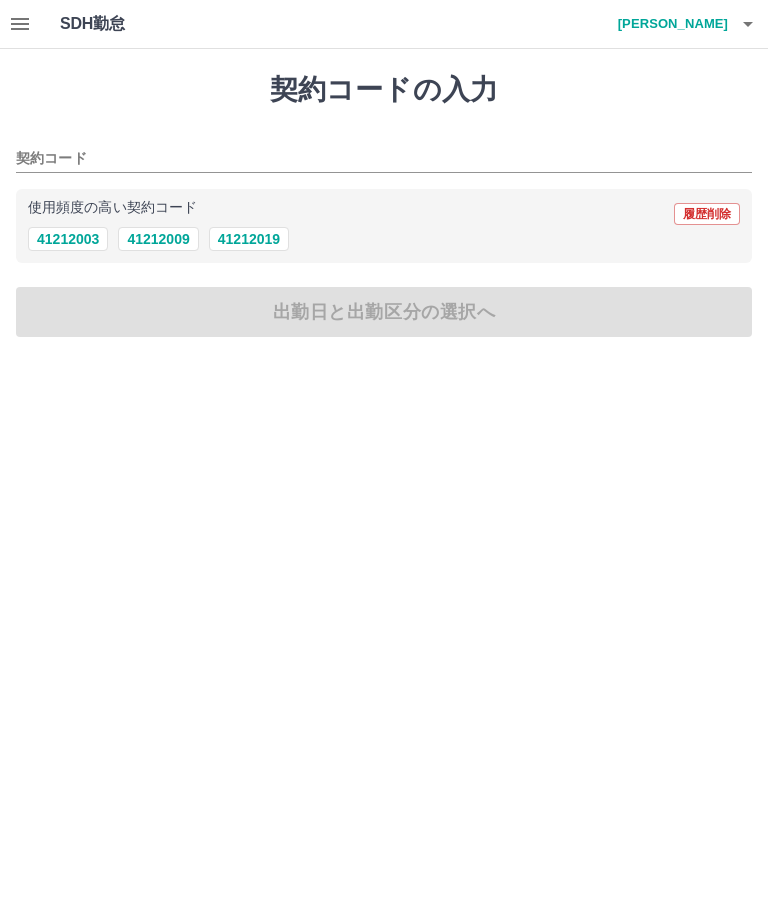 click on "41212009" at bounding box center (158, 239) 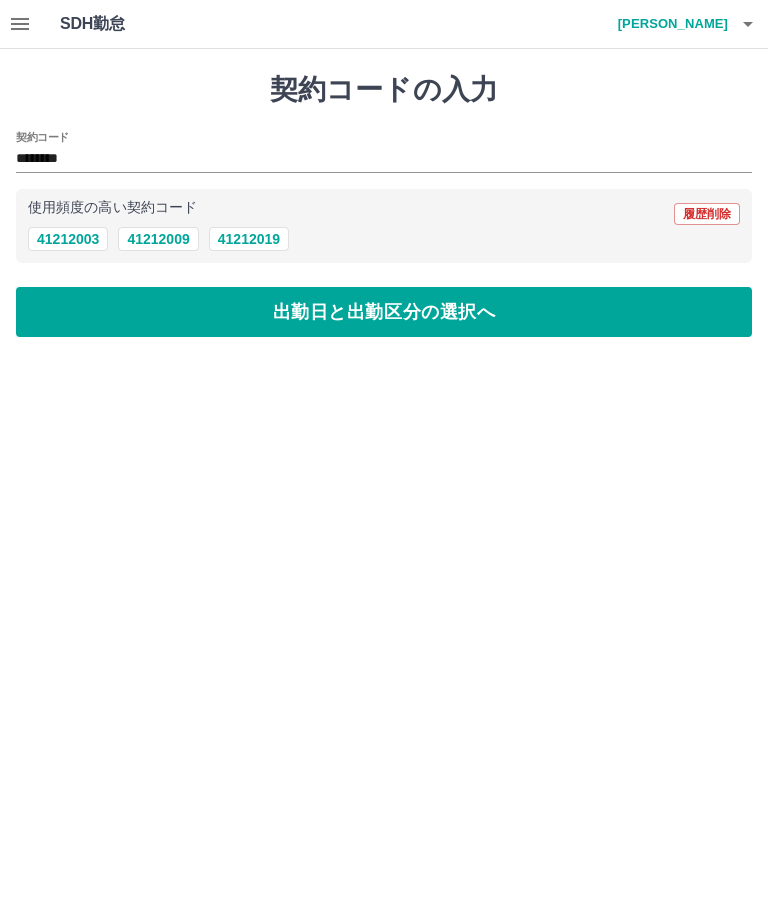 click on "出勤日と出勤区分の選択へ" at bounding box center [384, 312] 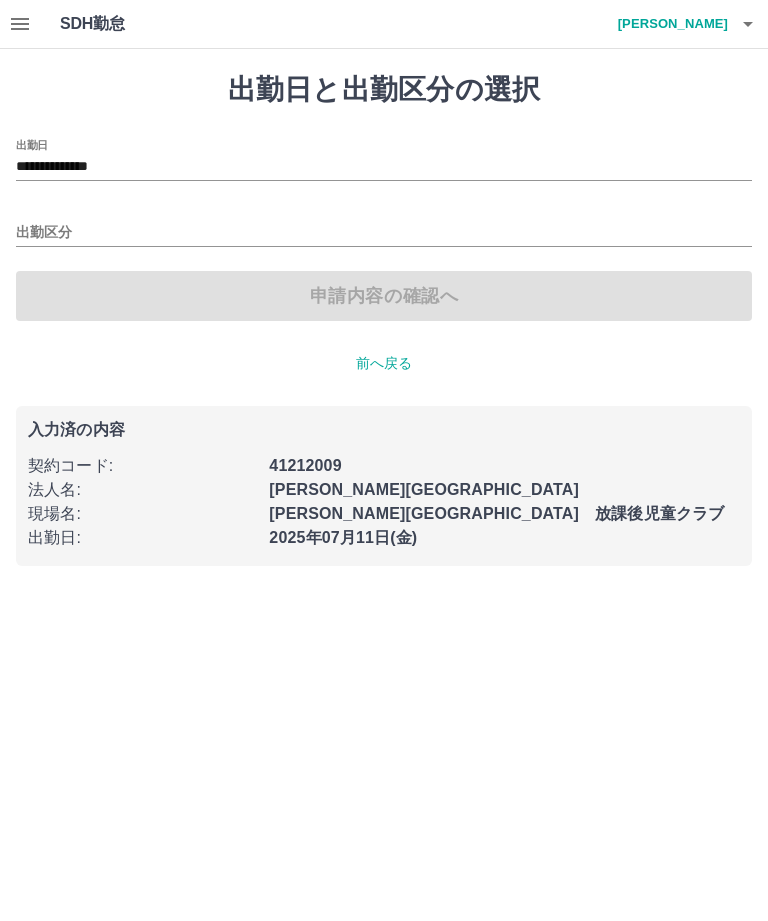 click on "出勤区分" at bounding box center [384, 233] 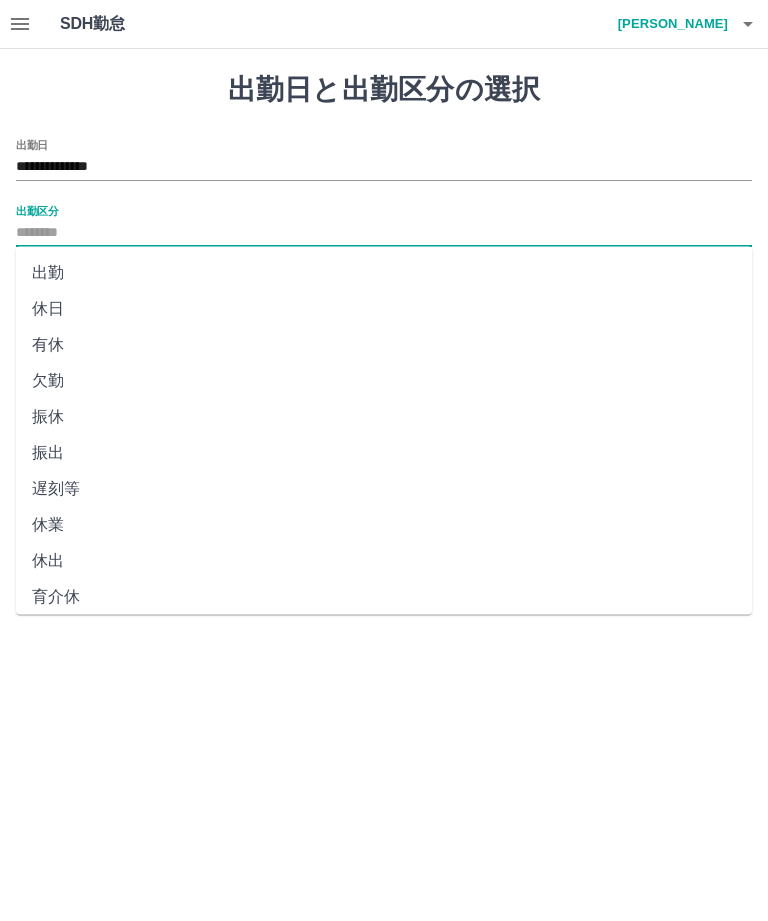 click on "出勤" at bounding box center (384, 273) 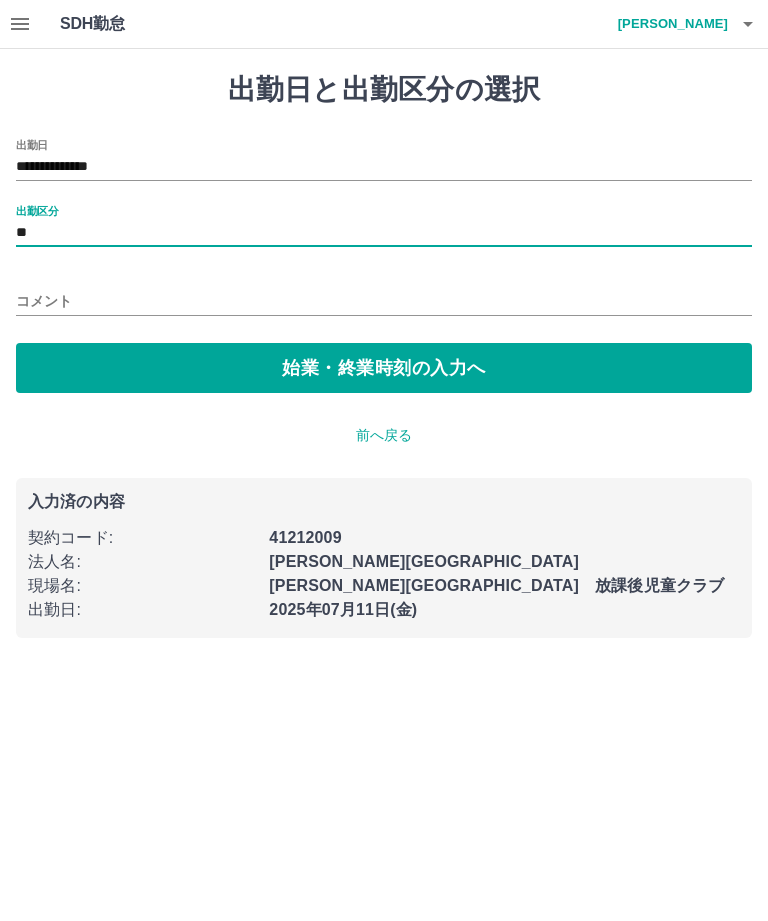 click on "始業・終業時刻の入力へ" at bounding box center [384, 368] 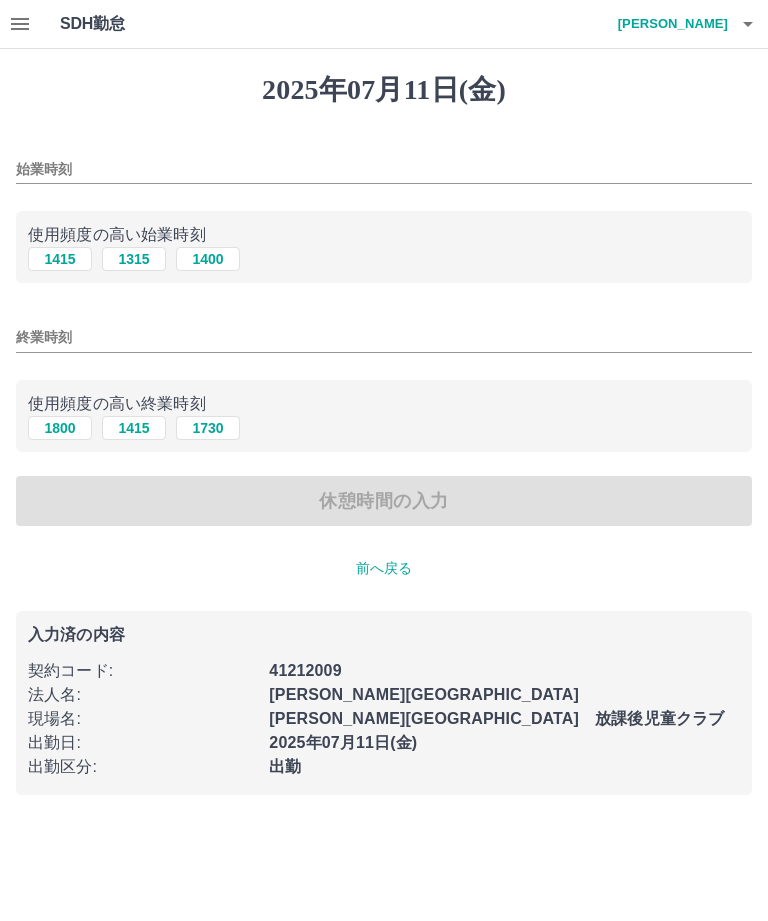 click on "始業時刻" at bounding box center [384, 169] 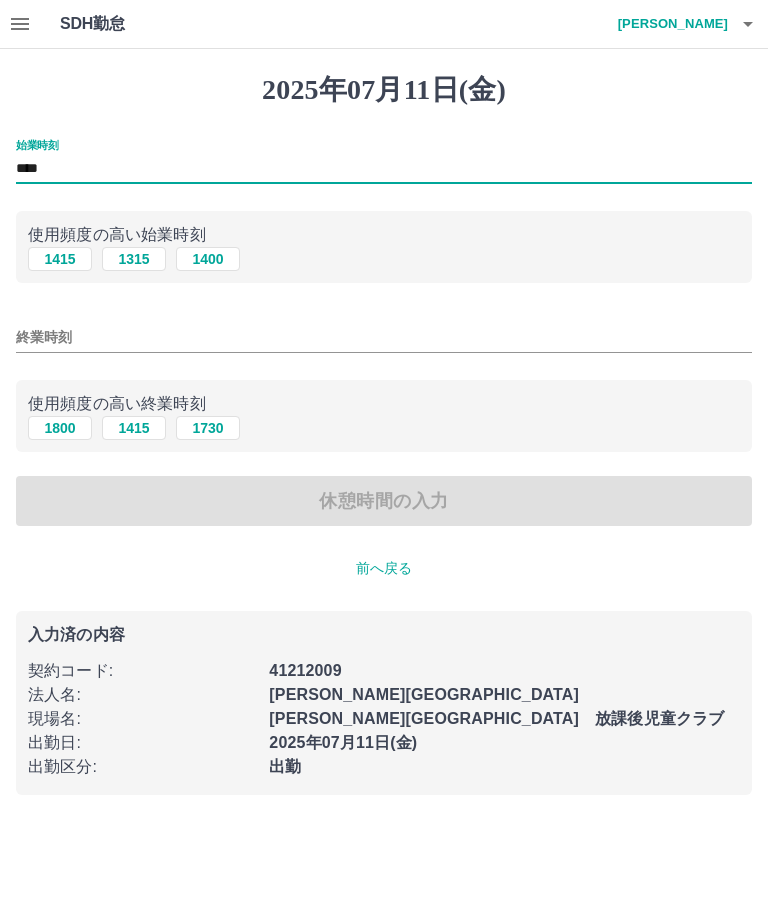 type on "****" 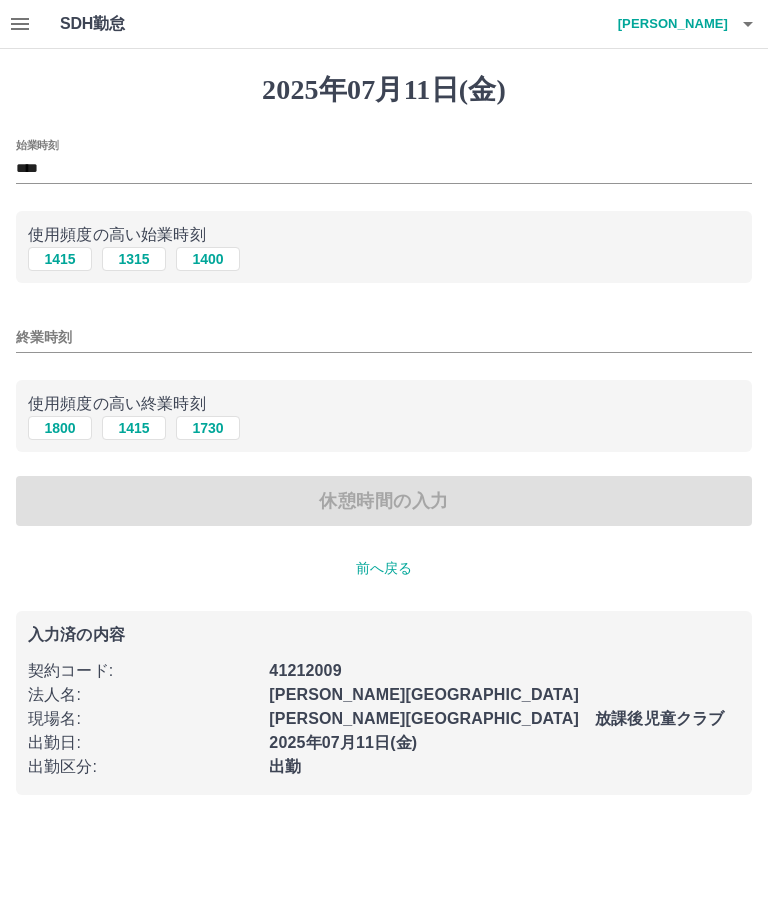 click on "終業時刻" at bounding box center (384, 337) 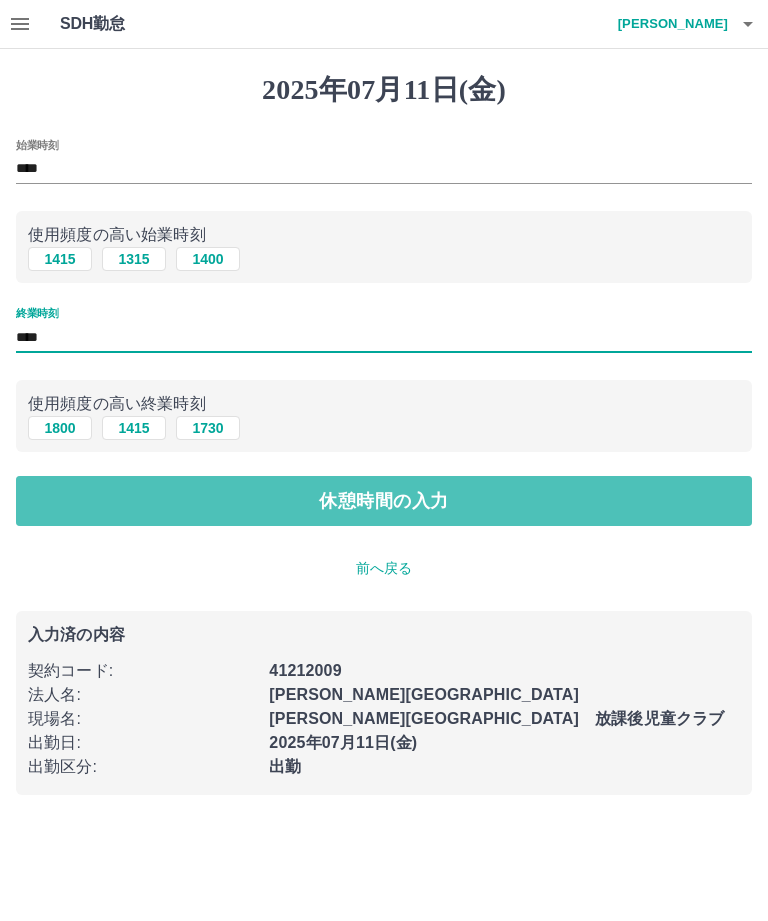 type on "****" 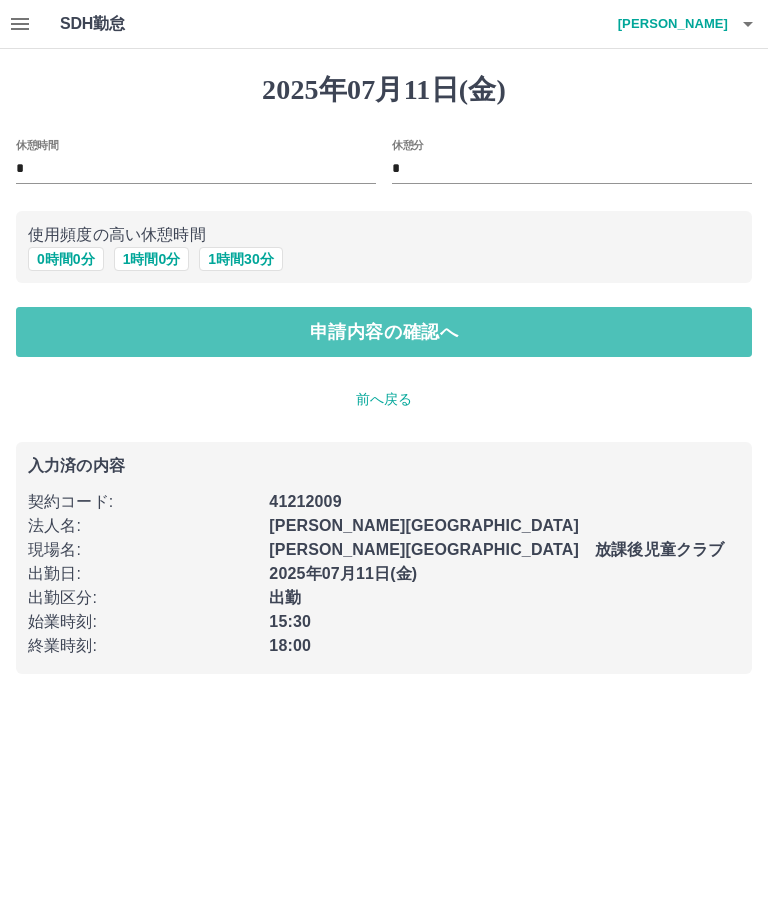 click on "申請内容の確認へ" at bounding box center (384, 332) 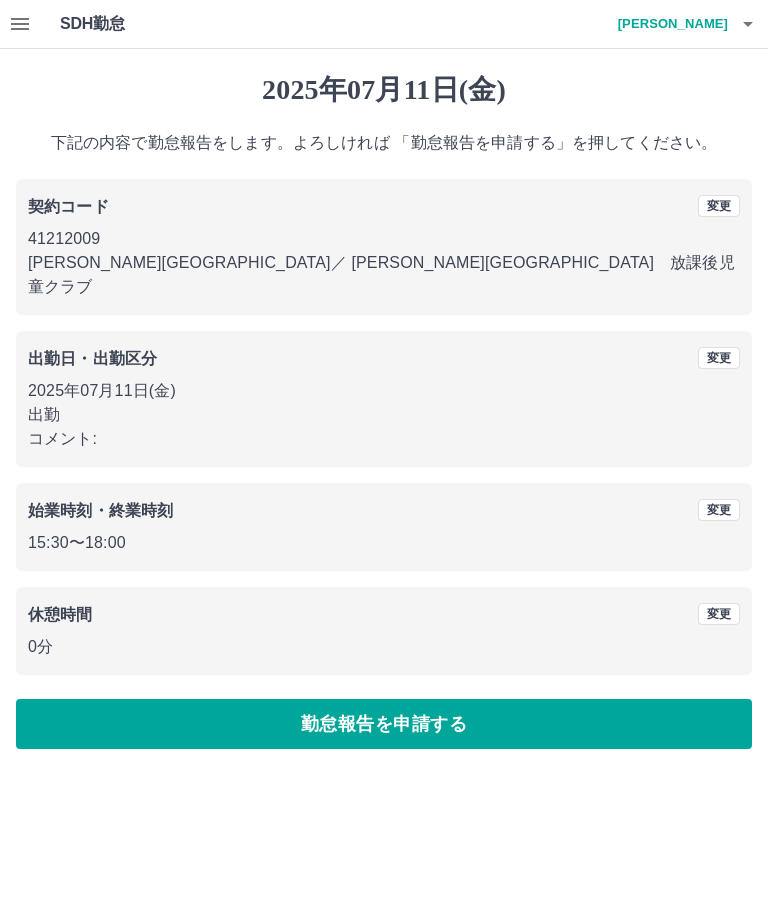 click on "勤怠報告を申請する" at bounding box center [384, 724] 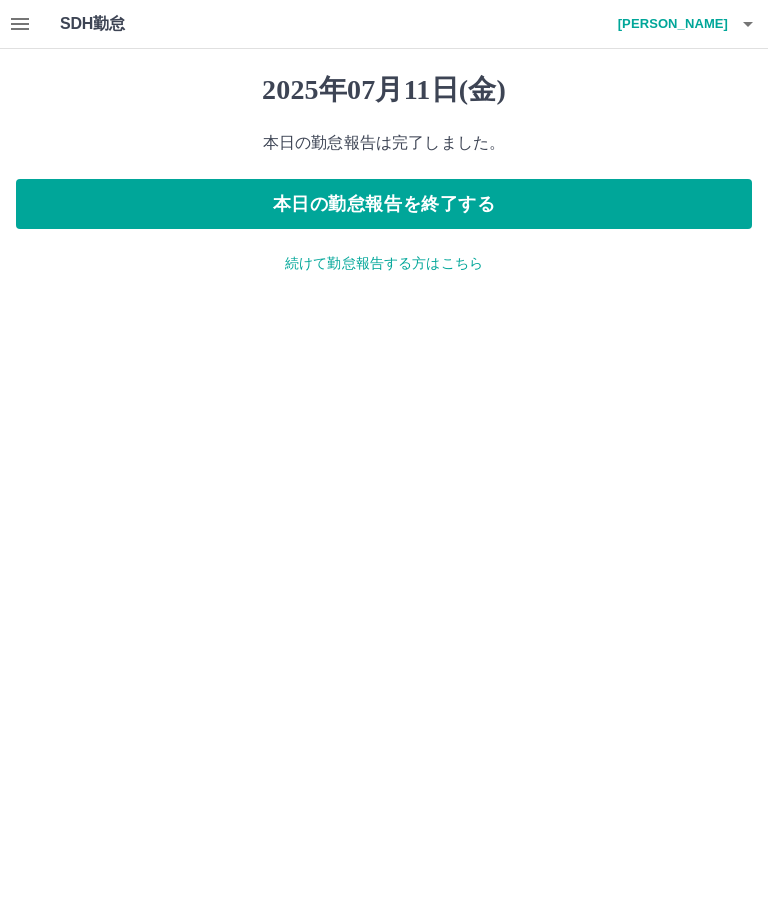 click on "続けて勤怠報告する方はこちら" at bounding box center [384, 263] 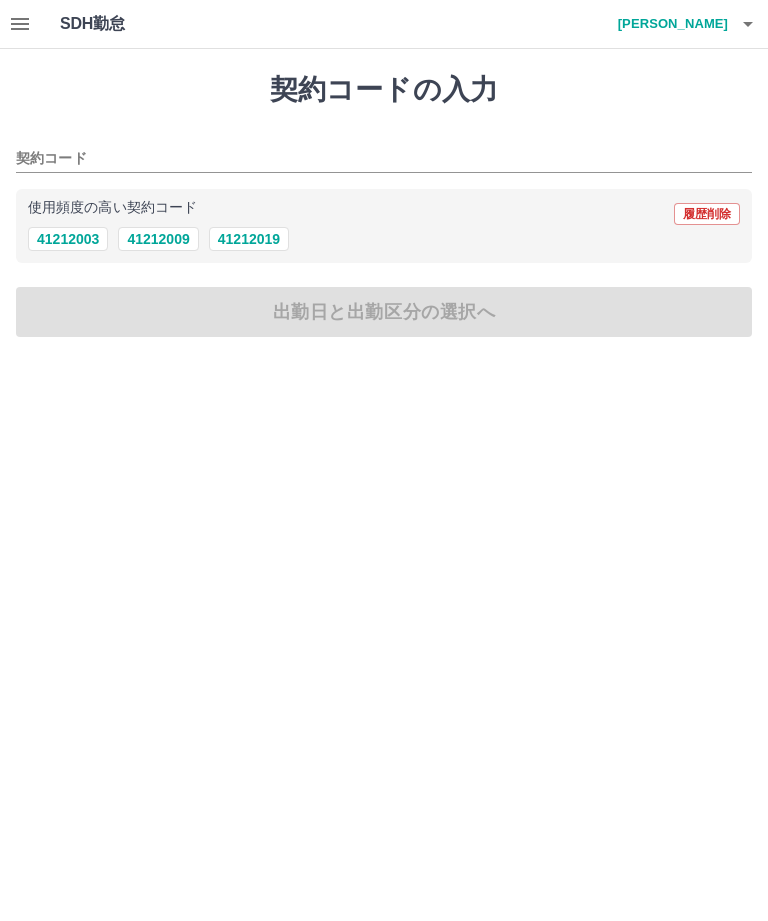 click on "41212009" at bounding box center (158, 239) 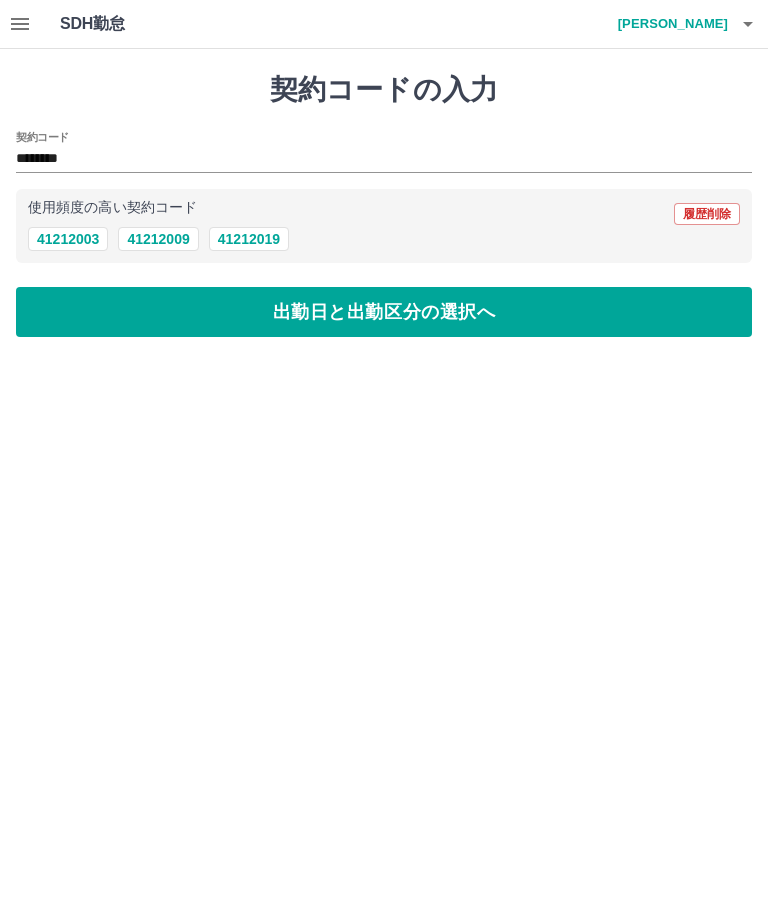click on "出勤日と出勤区分の選択へ" at bounding box center [384, 312] 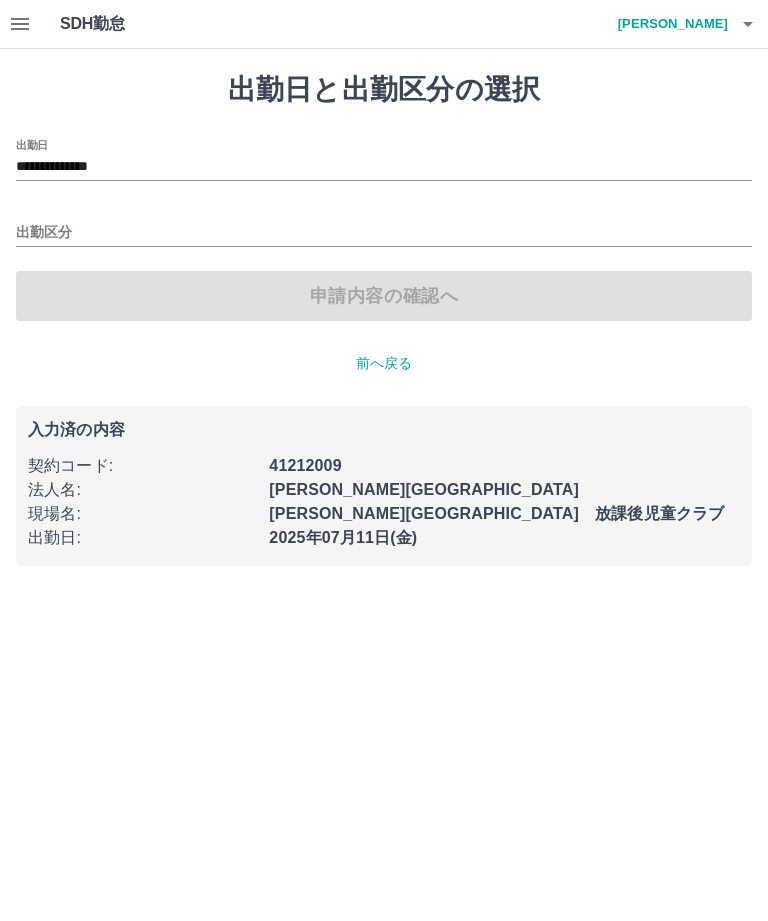 click on "**********" at bounding box center (384, 167) 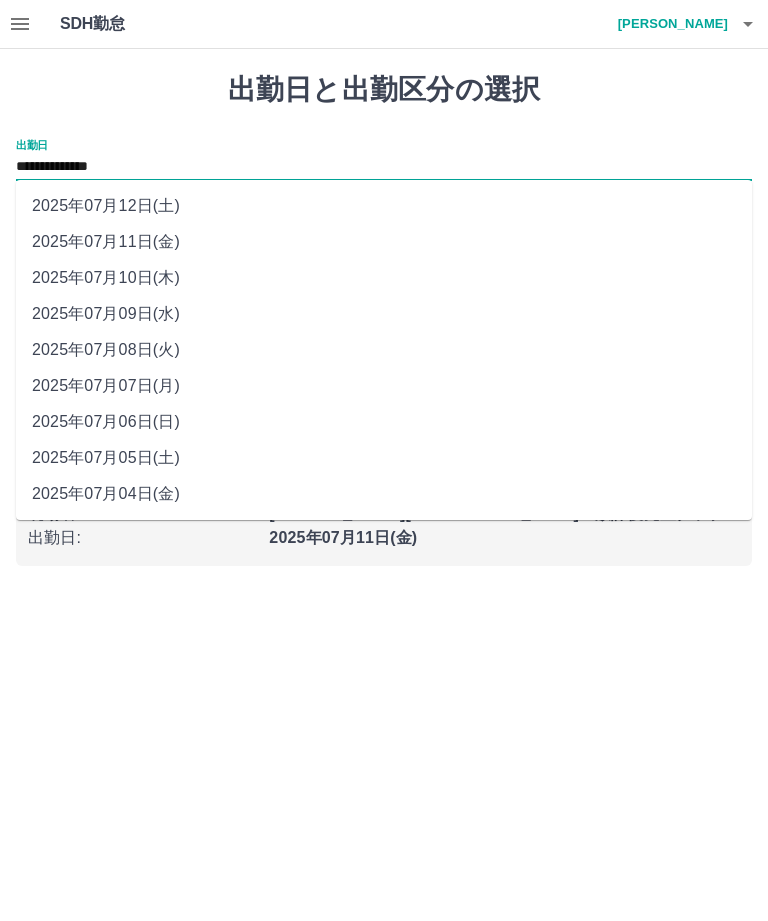 click on "2025年07月10日(木)" at bounding box center [384, 278] 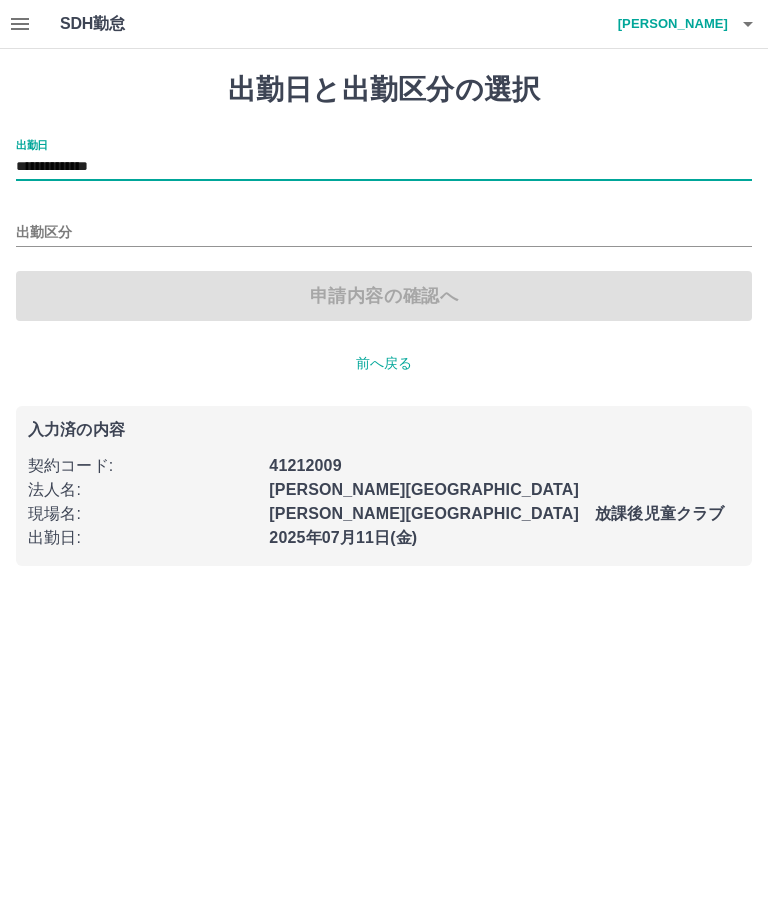 click on "出勤区分" at bounding box center (384, 233) 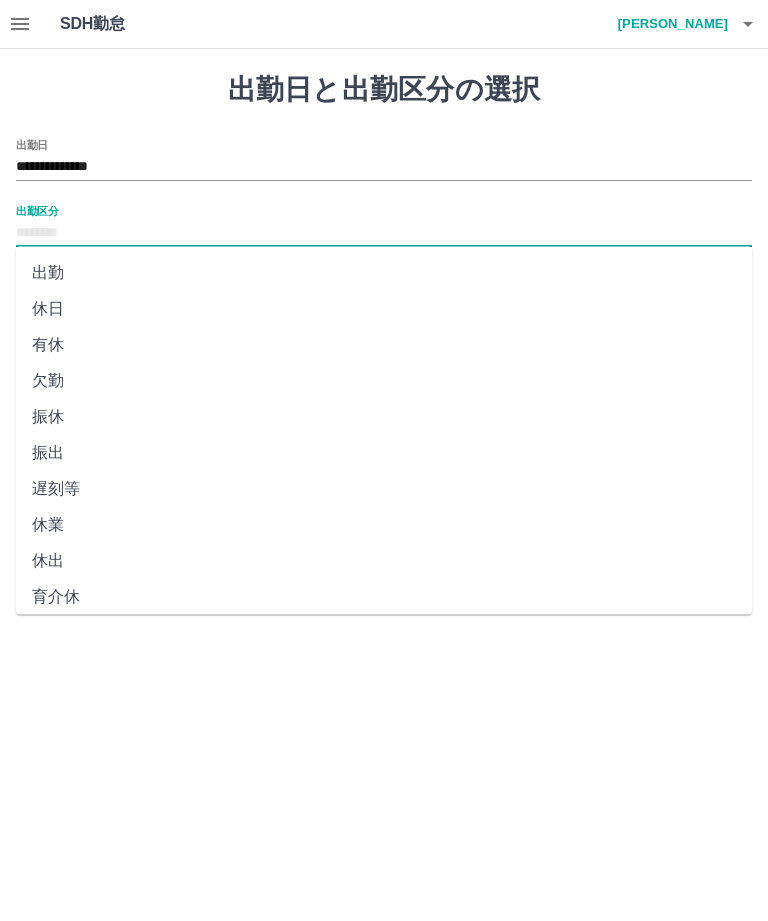 click on "休日" at bounding box center [384, 309] 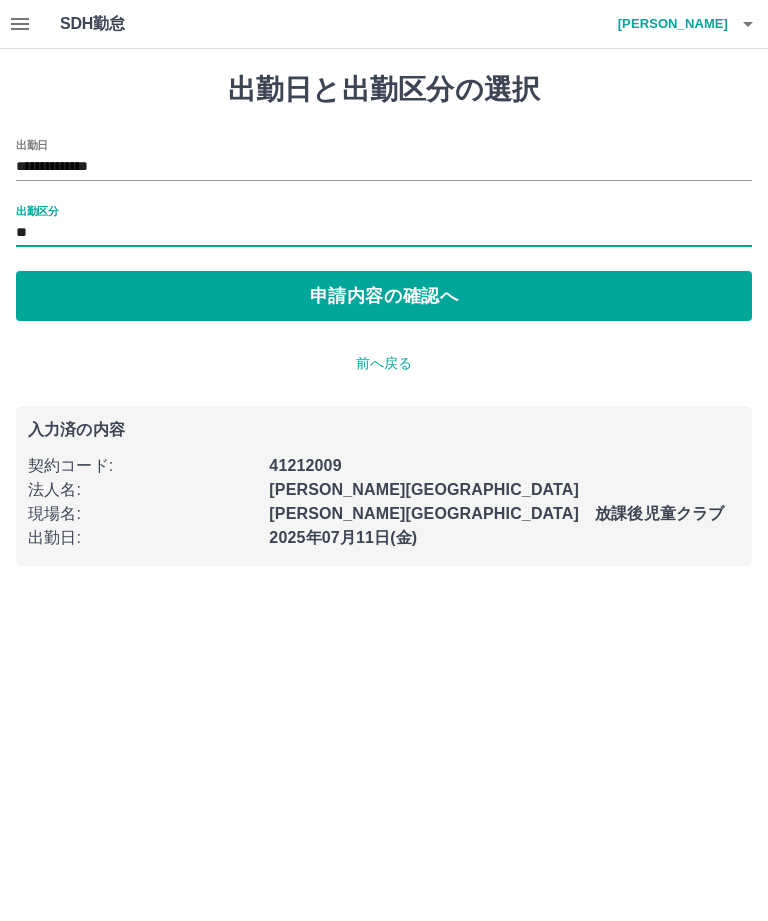 type on "**" 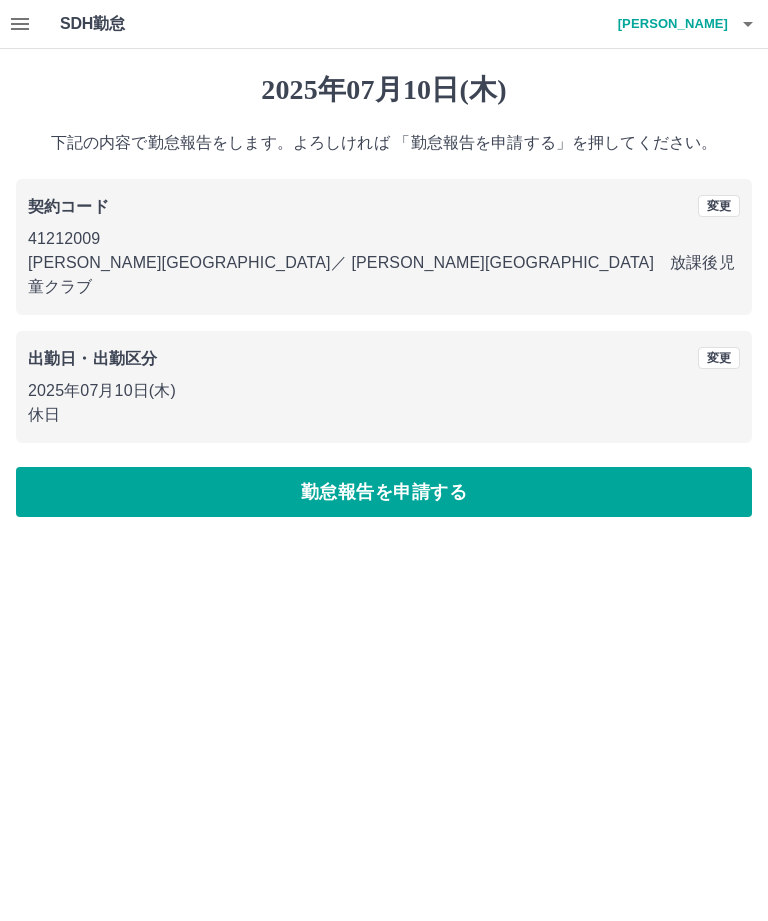 click on "勤怠報告を申請する" at bounding box center [384, 492] 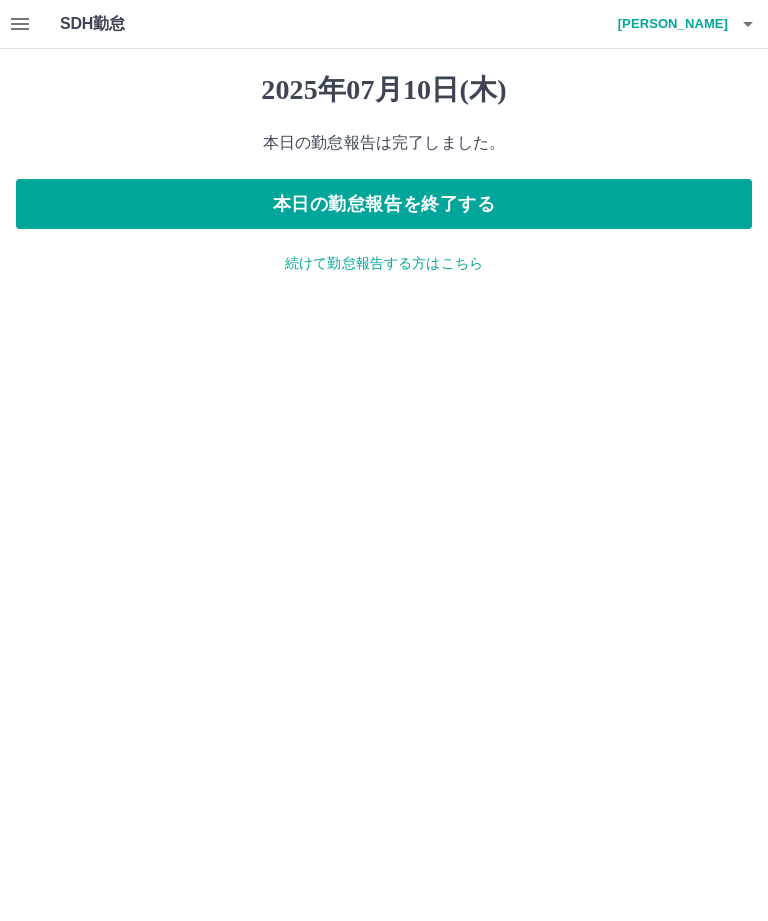 click on "本日の勤怠報告を終了する" at bounding box center (384, 204) 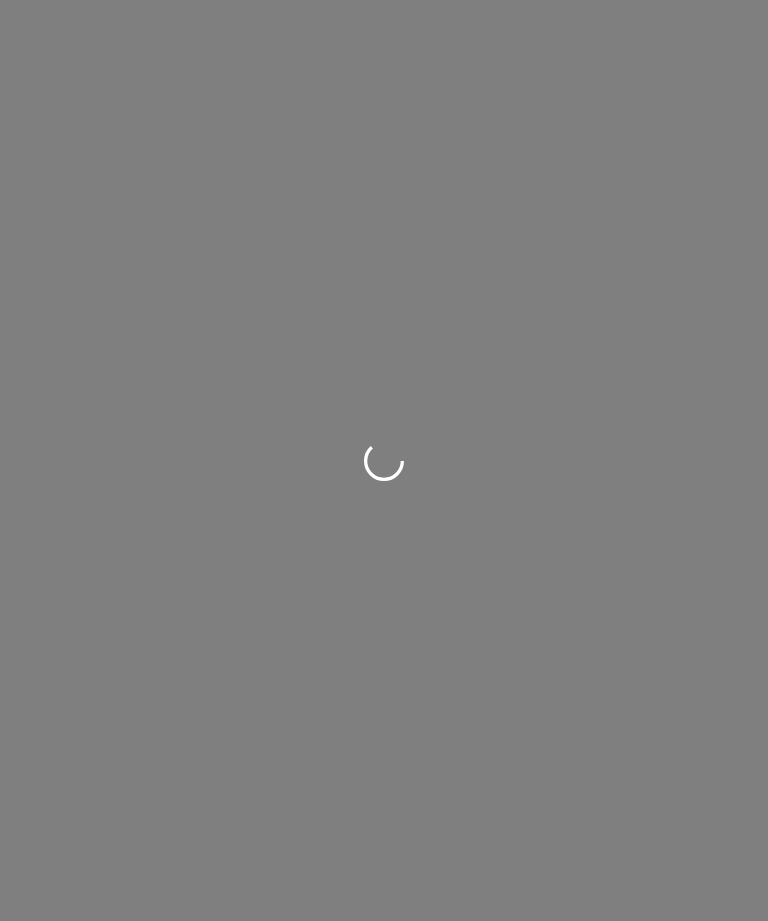 scroll, scrollTop: 0, scrollLeft: 0, axis: both 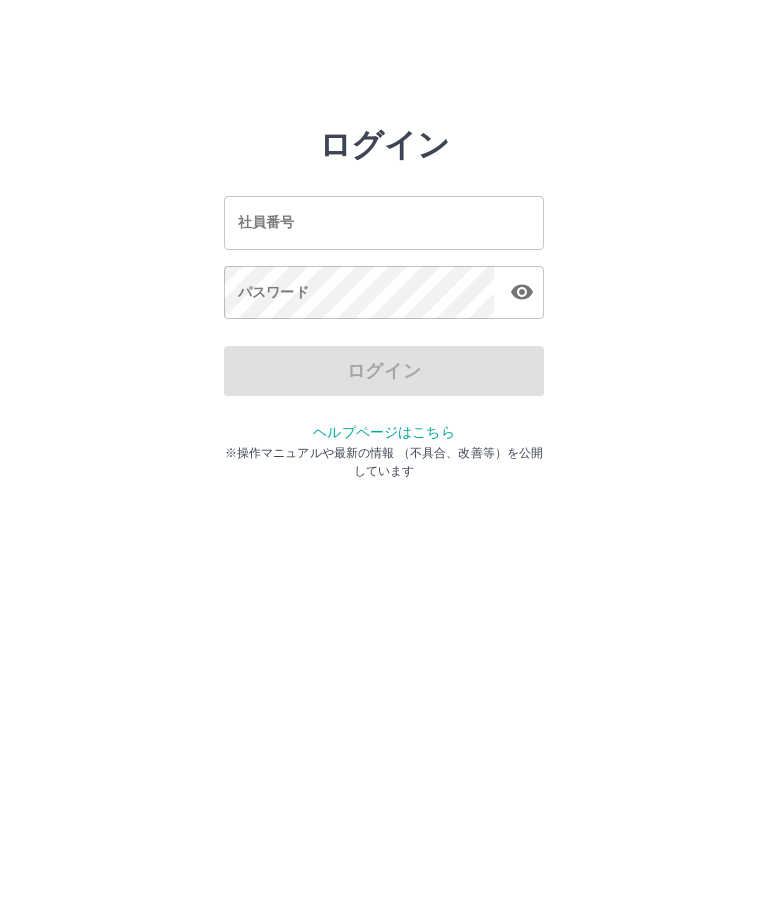 click on "社員番号" at bounding box center (384, 222) 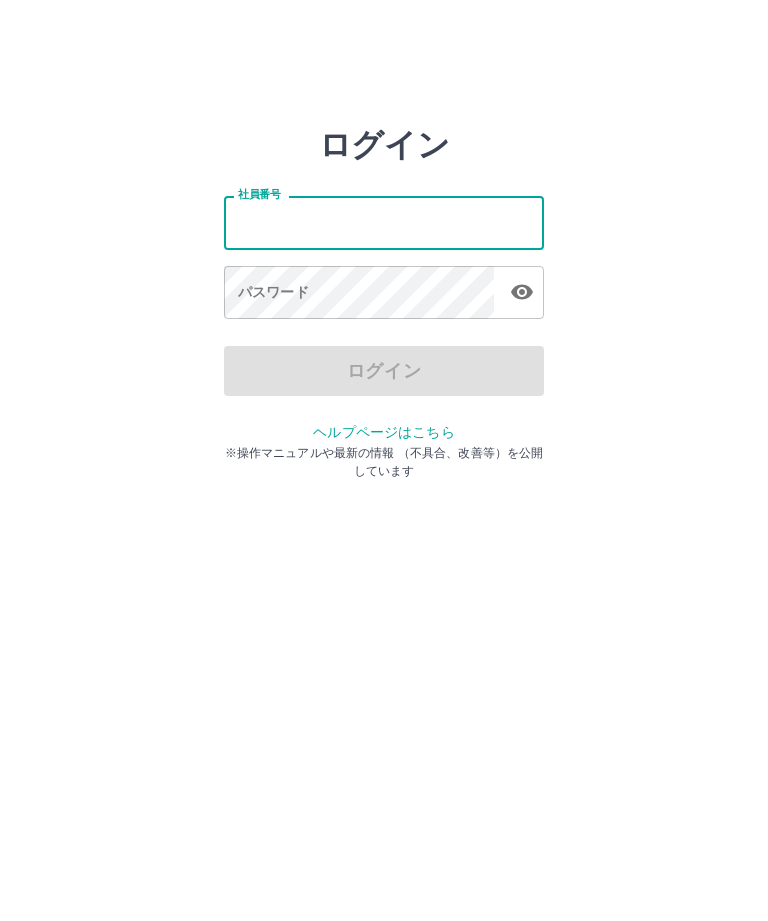 click on "社員番号" at bounding box center [384, 222] 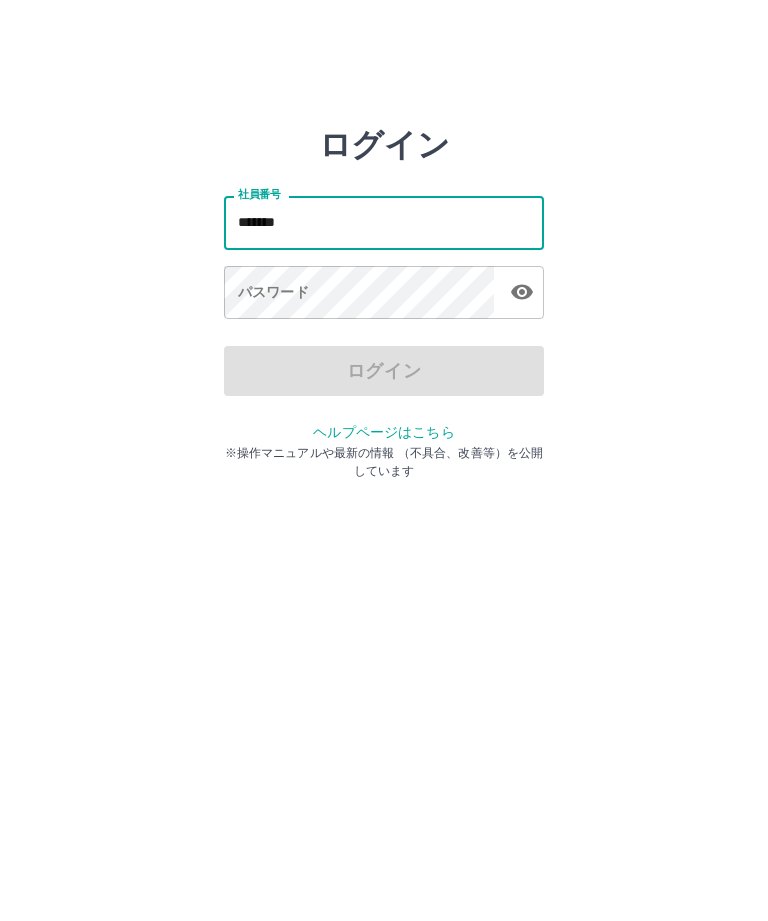 type on "*******" 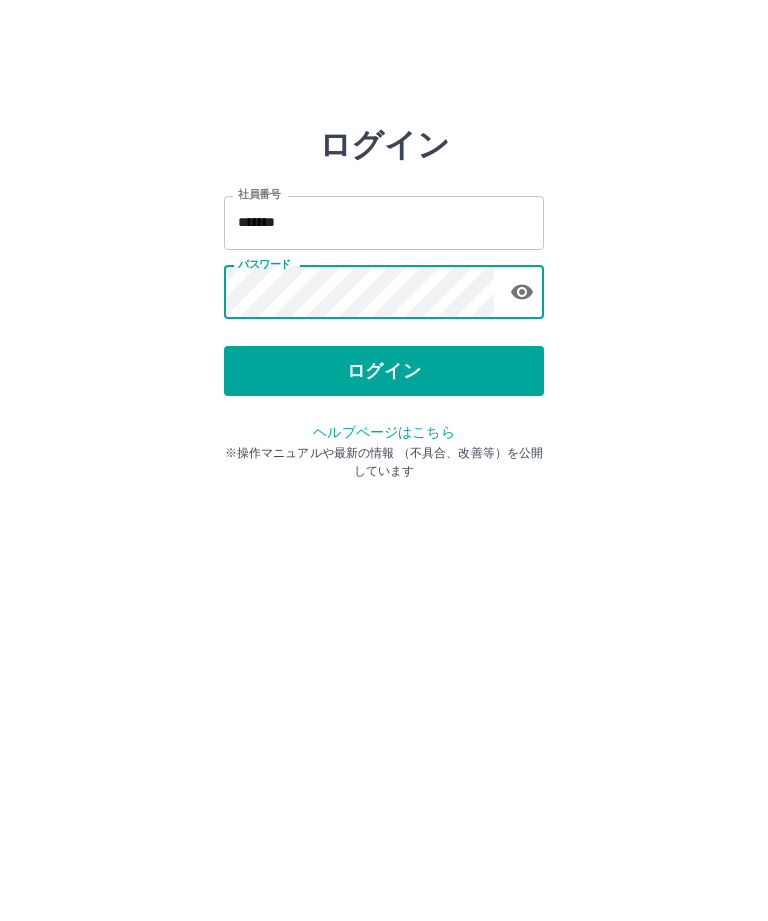 click on "ログイン" at bounding box center (384, 371) 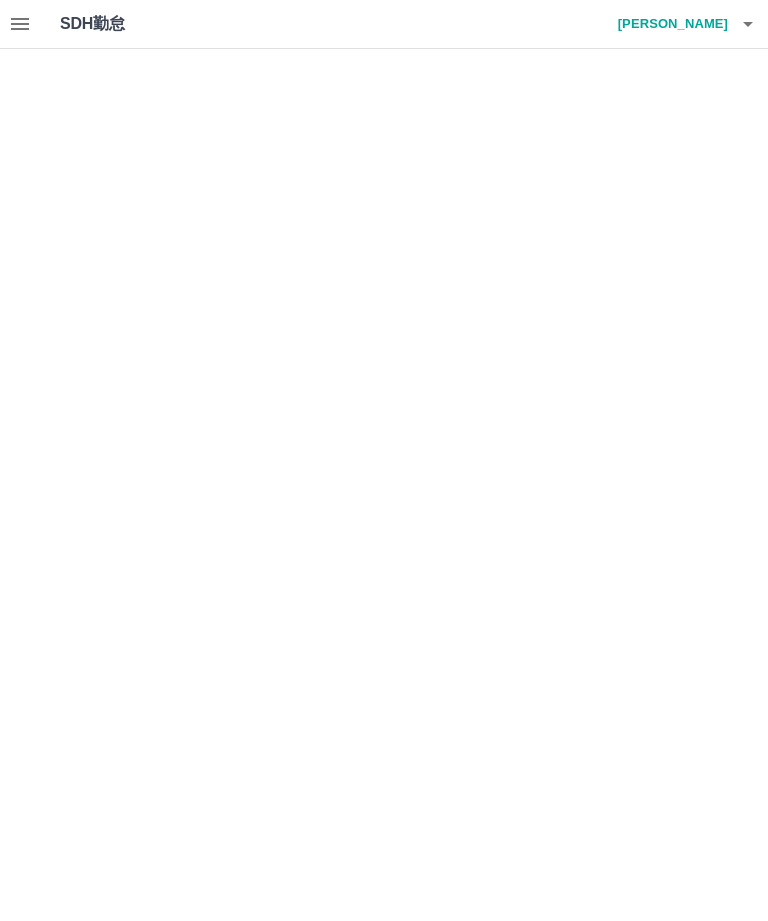 scroll, scrollTop: 0, scrollLeft: 0, axis: both 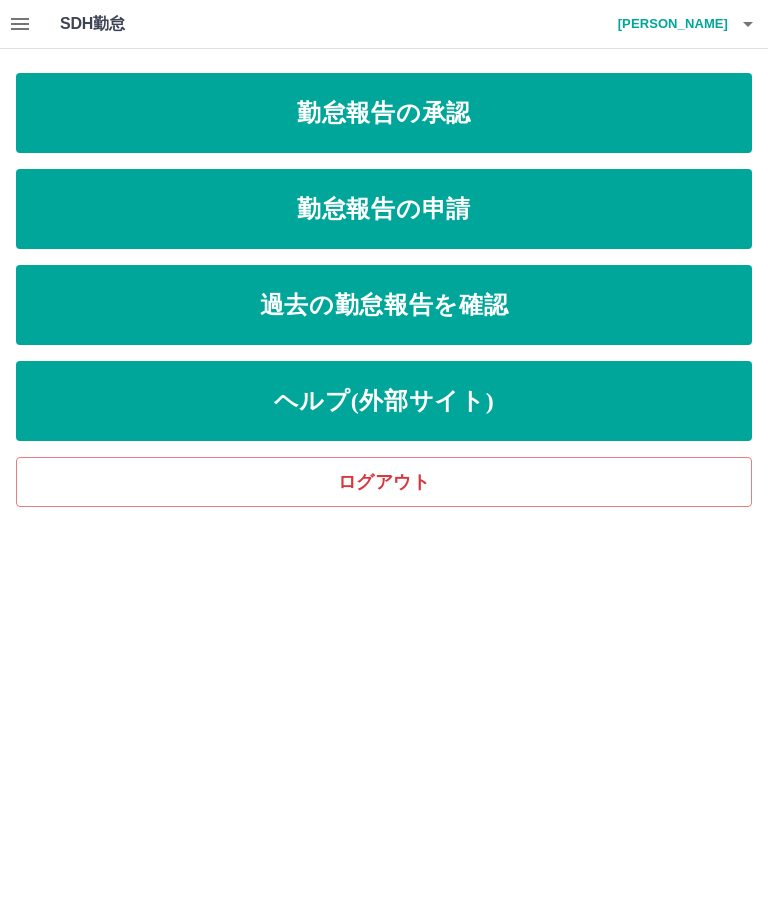 click on "勤怠報告の申請" at bounding box center [384, 209] 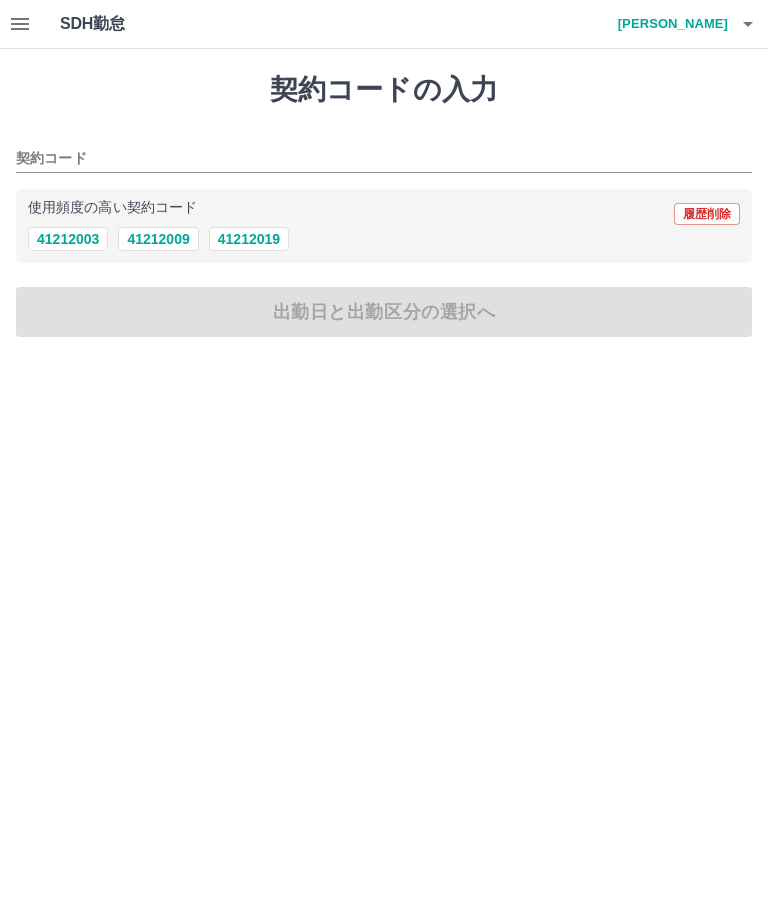 click on "41212009" at bounding box center (158, 239) 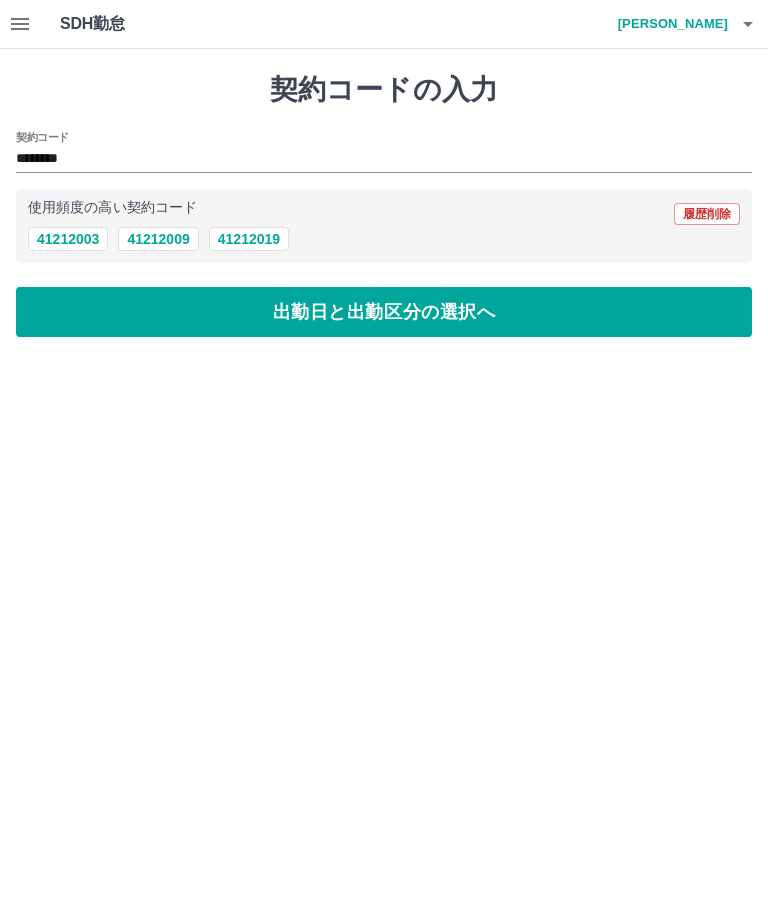 type on "********" 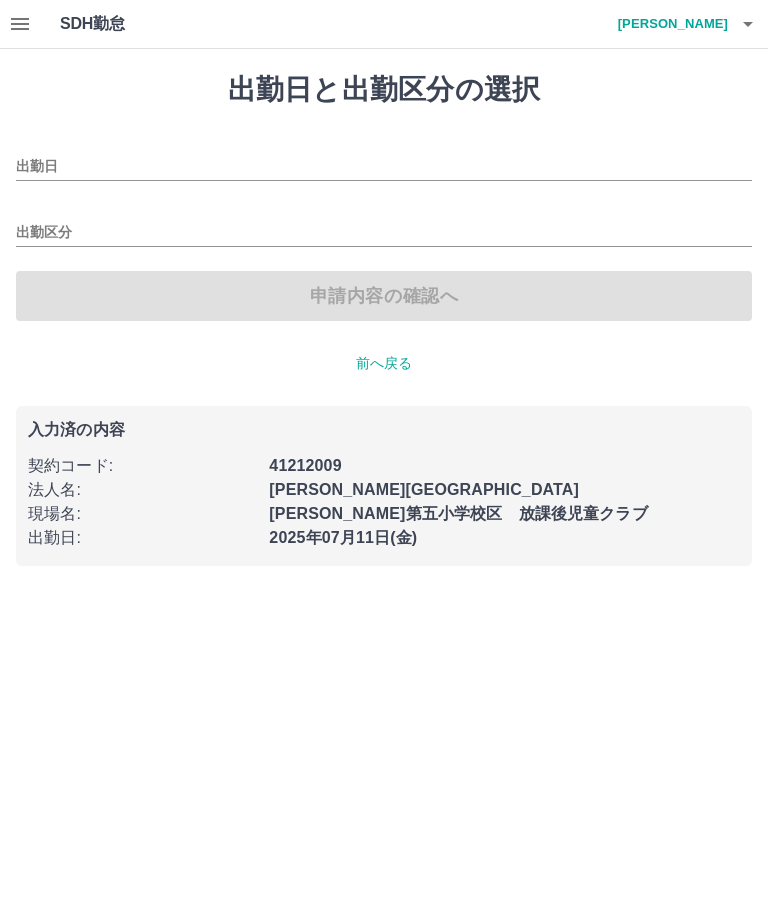 type on "**********" 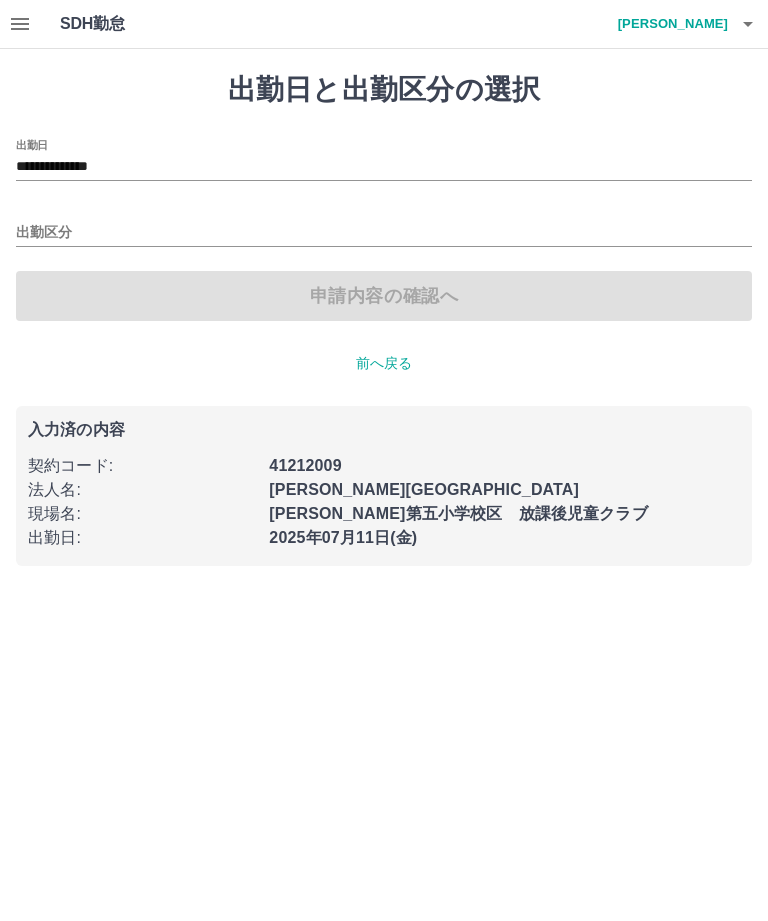 click on "出勤区分" at bounding box center (384, 233) 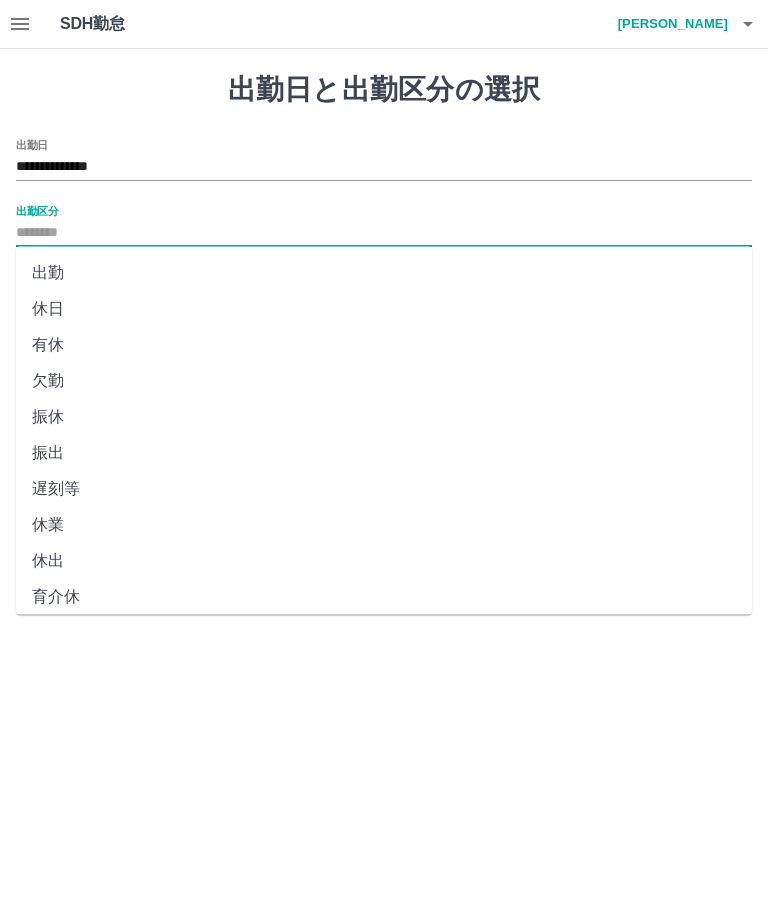 click on "出勤" at bounding box center (384, 273) 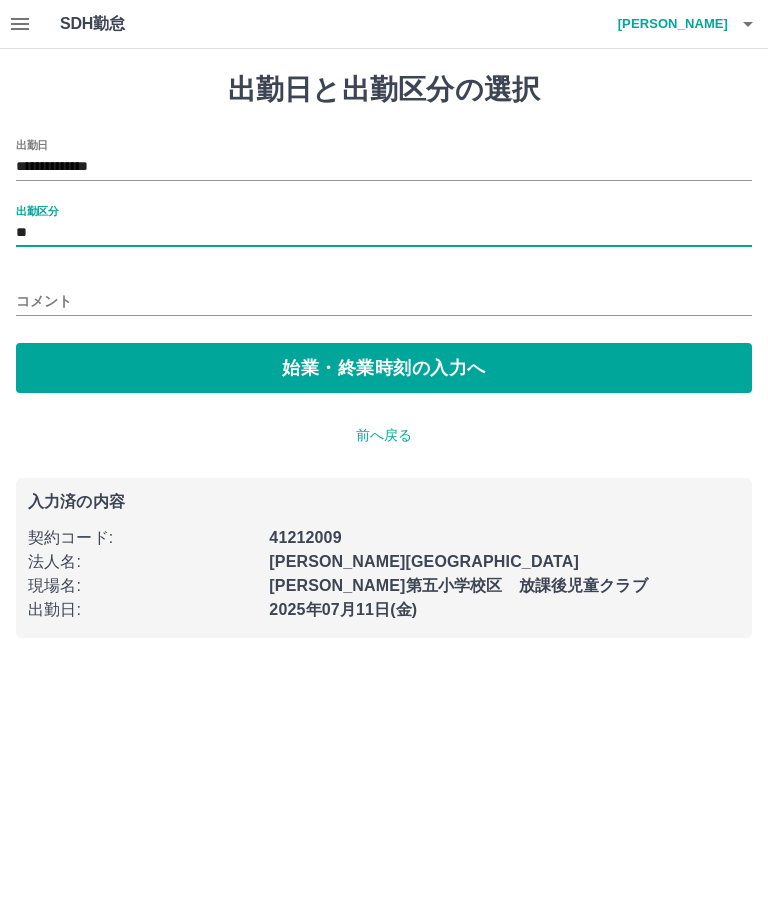 type on "**" 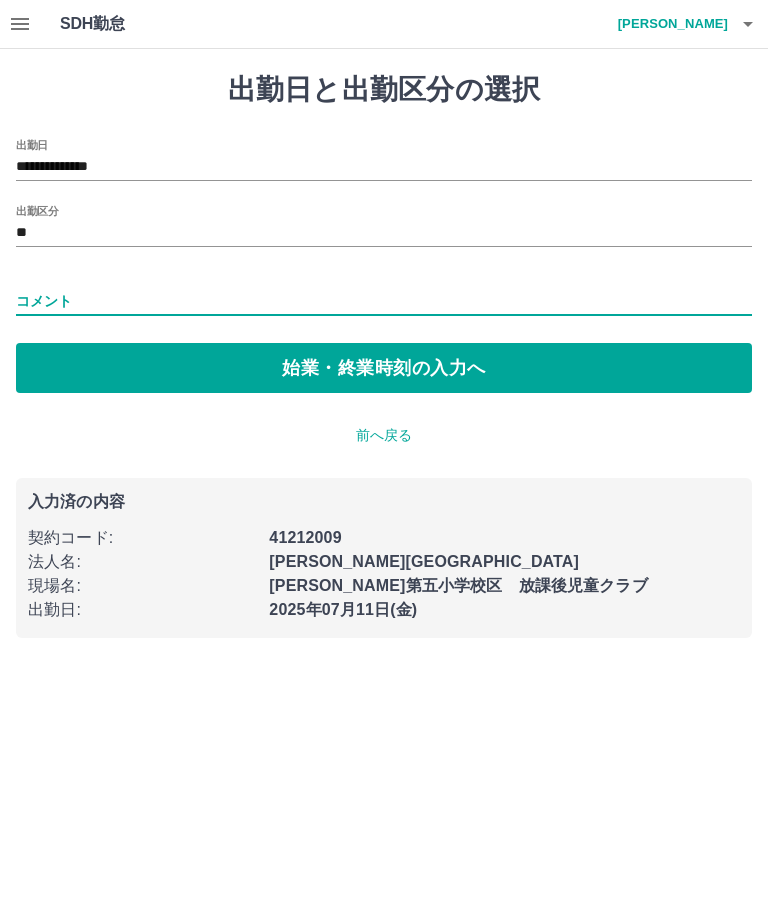 click on "始業・終業時刻の入力へ" at bounding box center [384, 368] 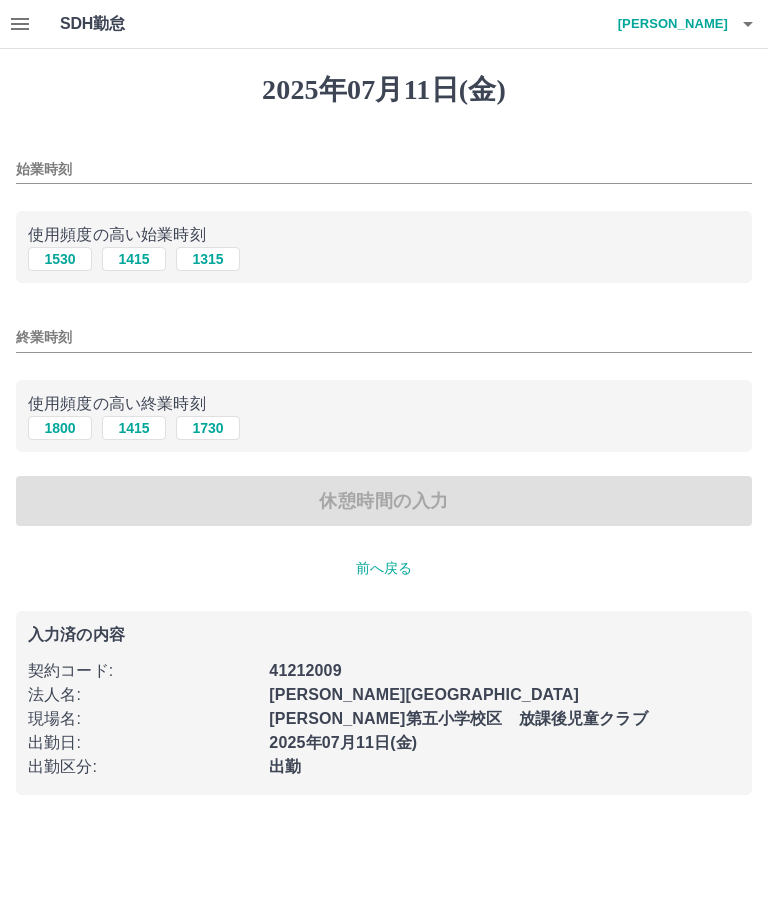 click on "始業時刻" at bounding box center (384, 169) 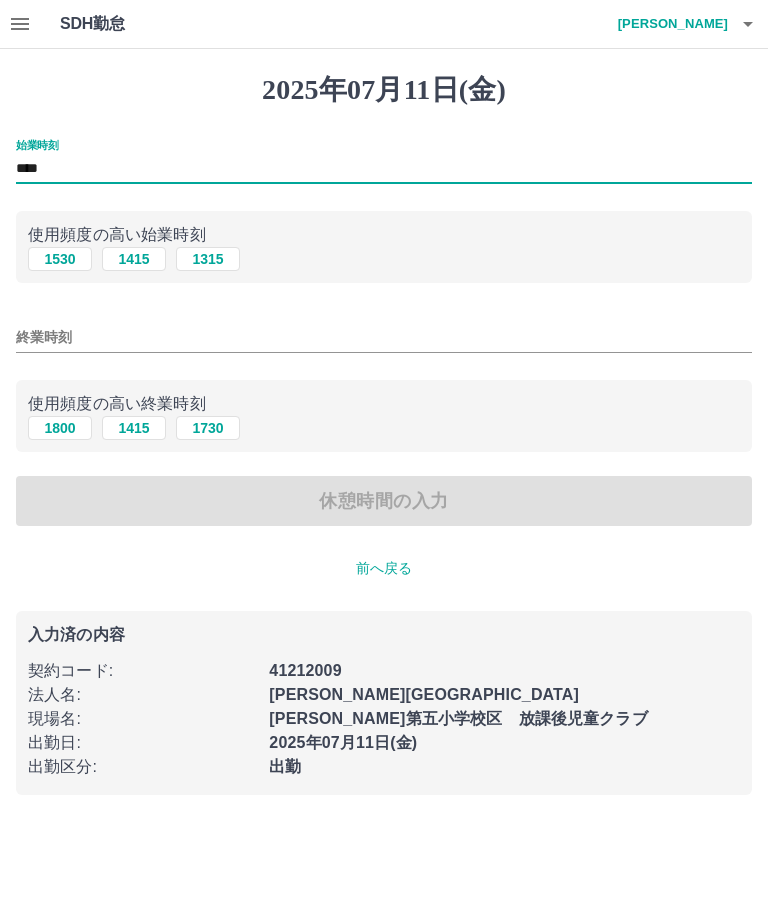 type on "****" 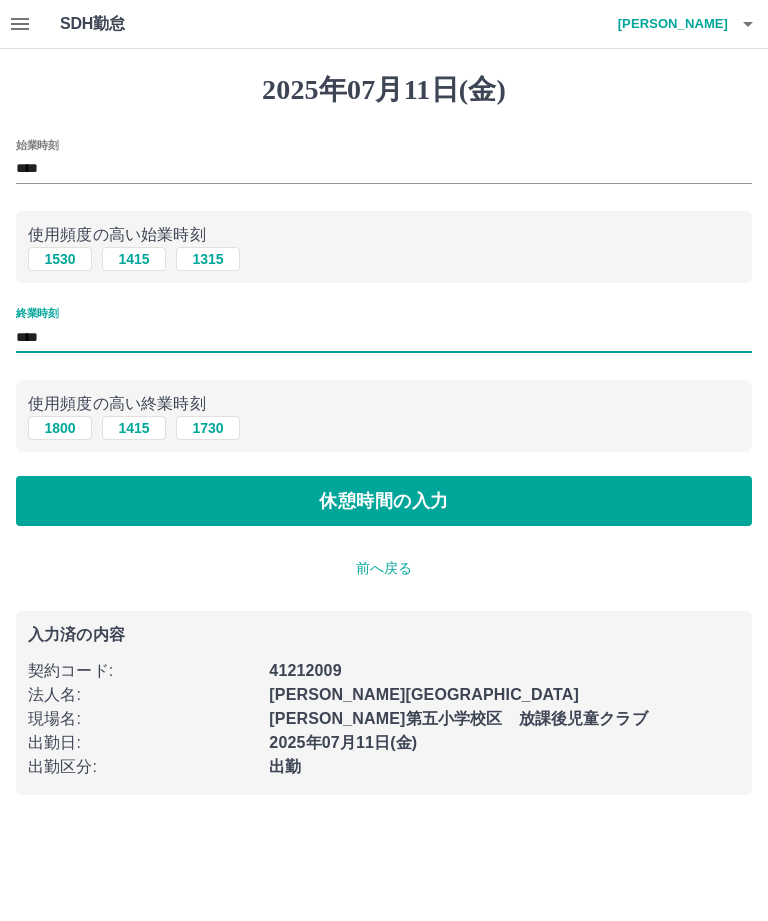 type on "****" 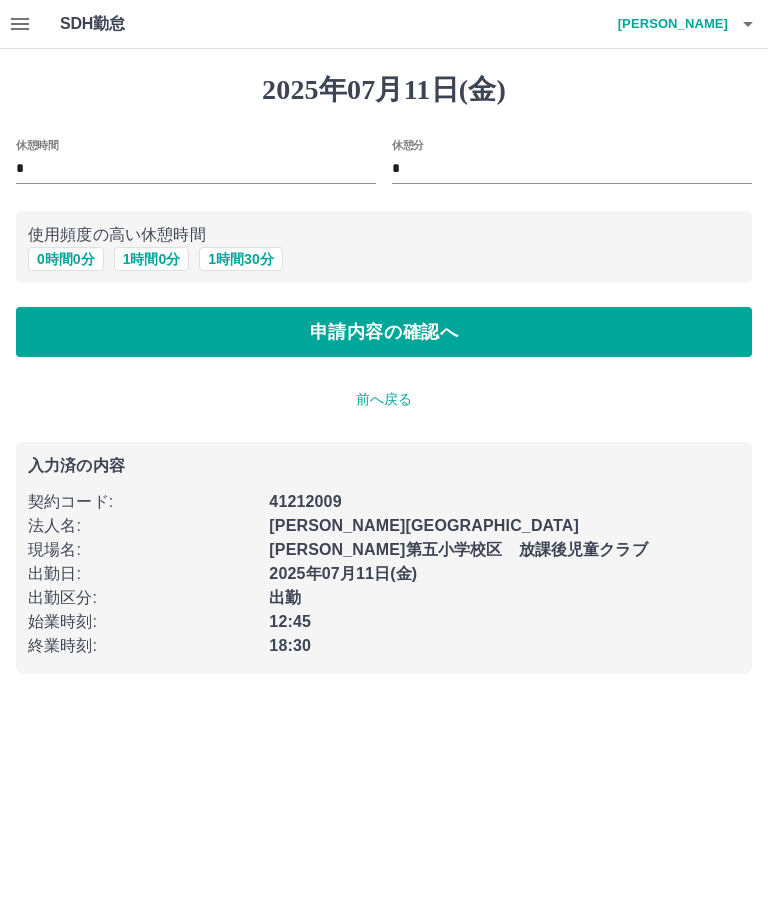 click on "0 時間 0 分" at bounding box center [66, 259] 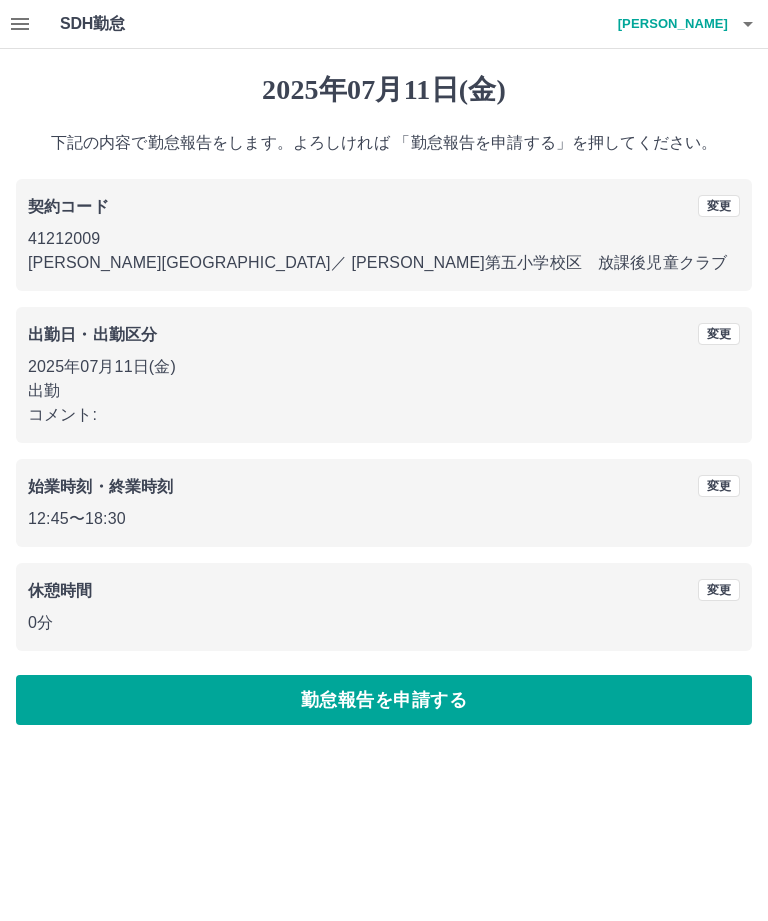 click on "勤怠報告を申請する" at bounding box center [384, 700] 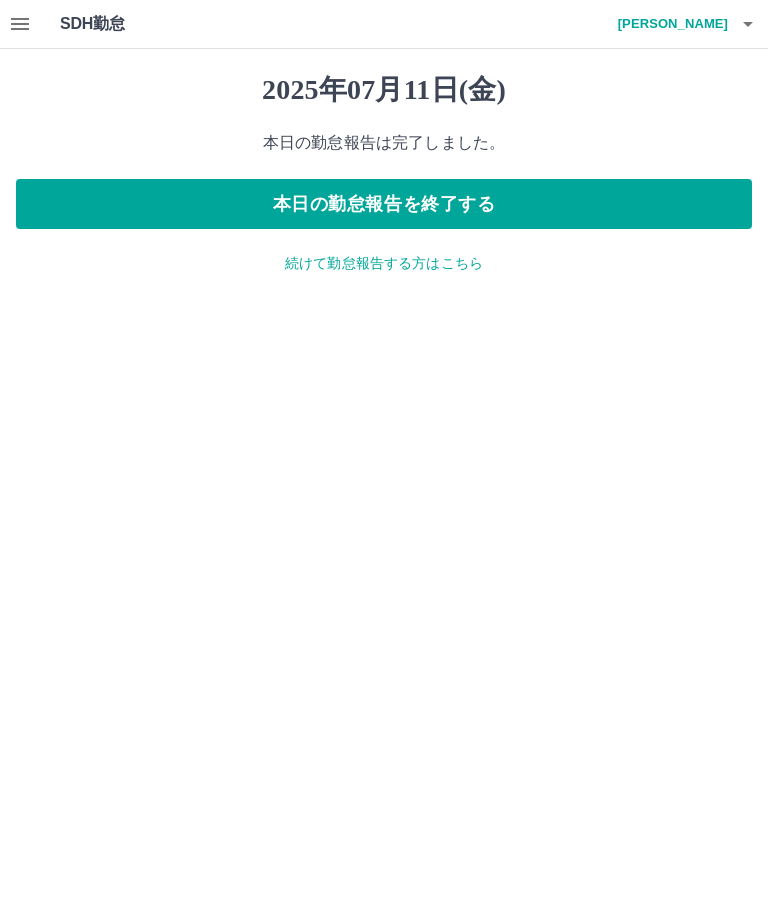 click on "続けて勤怠報告する方はこちら" at bounding box center [384, 263] 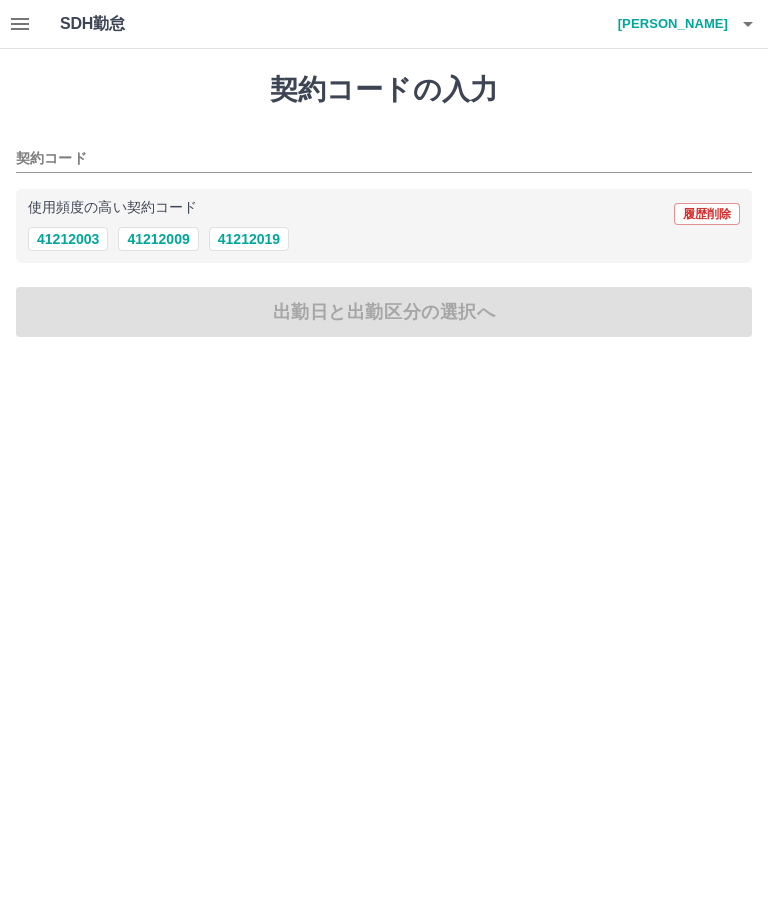 click on "41212009" at bounding box center [158, 239] 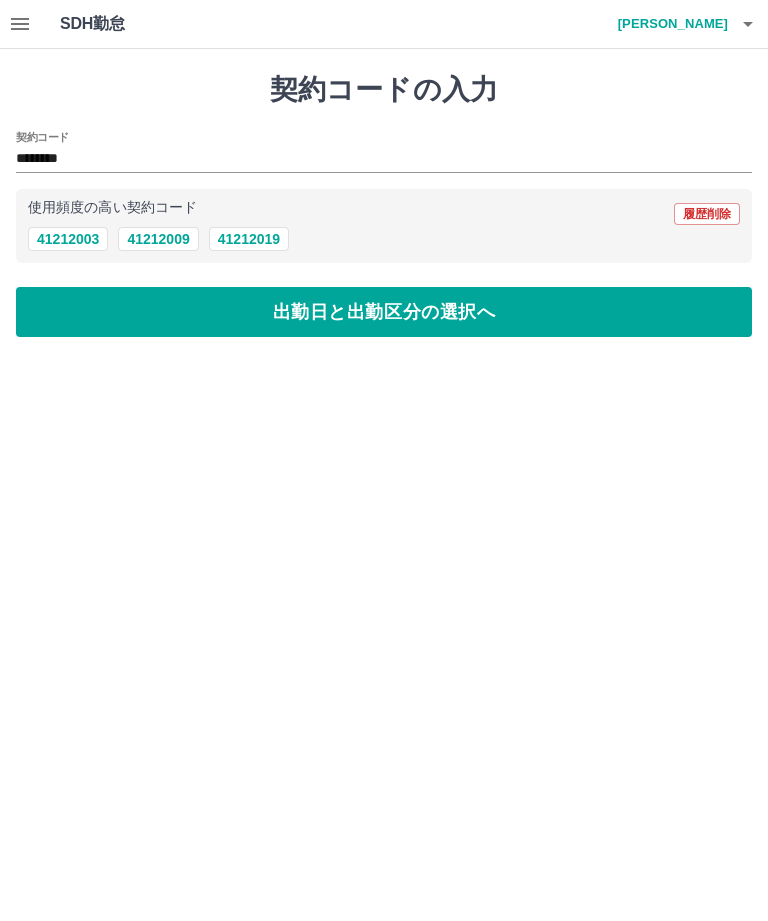 type on "********" 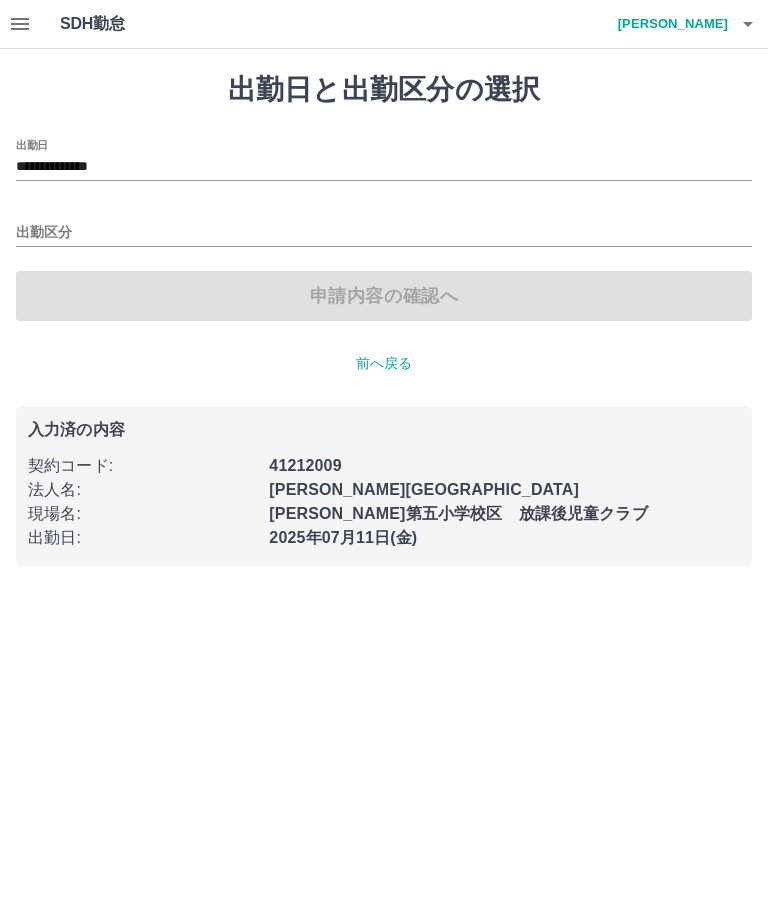 click on "出勤区分" at bounding box center (384, 233) 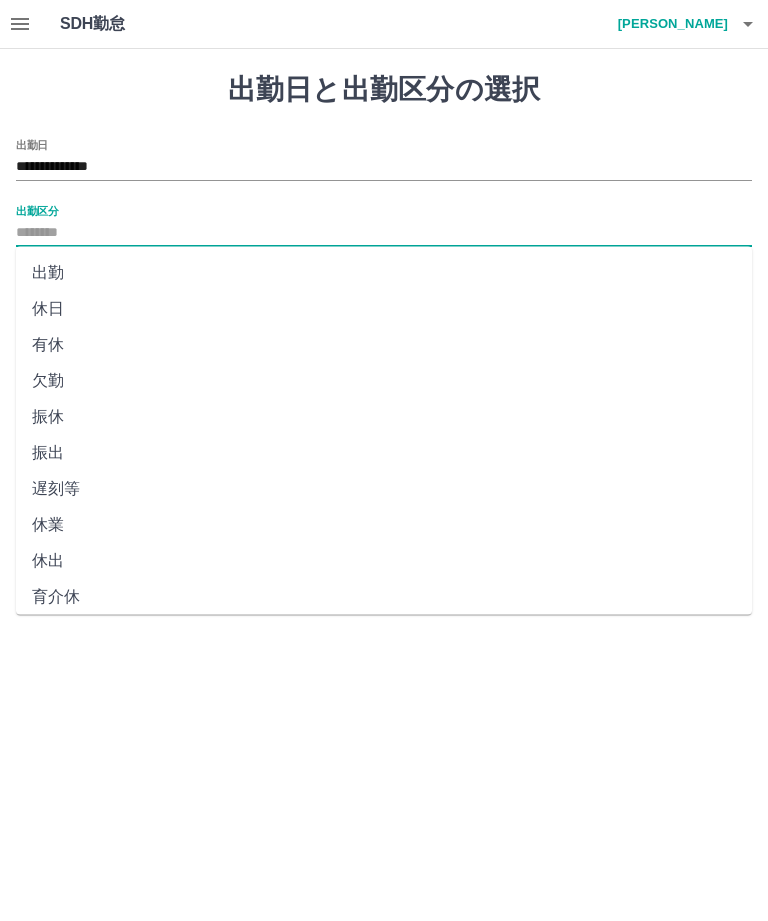 click on "**********" at bounding box center [384, 167] 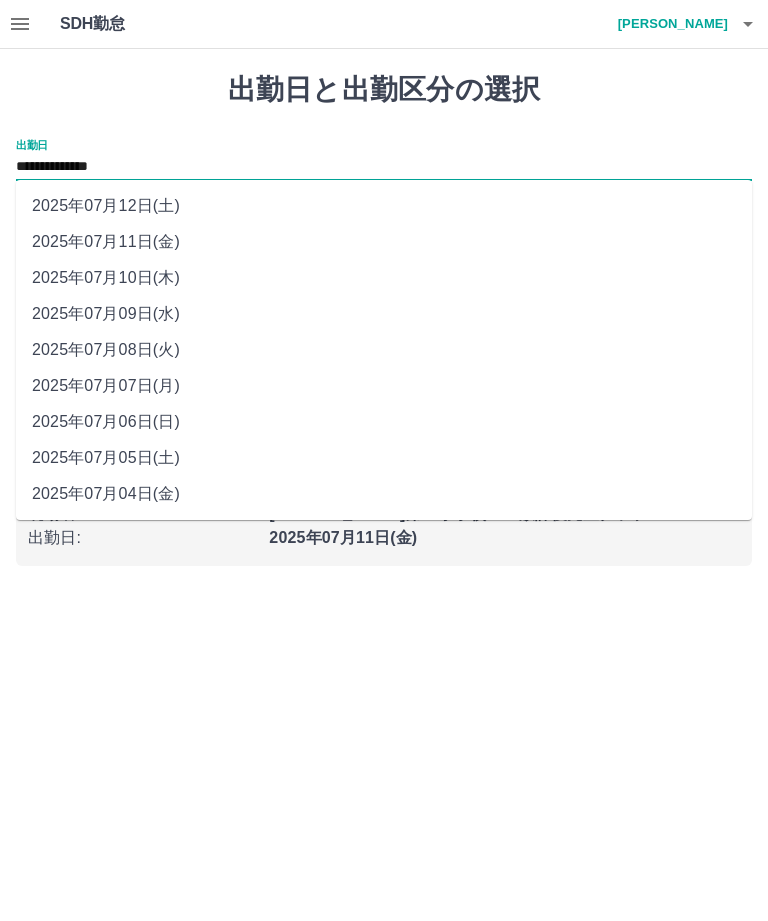 click on "2025年07月12日(土)" at bounding box center [384, 206] 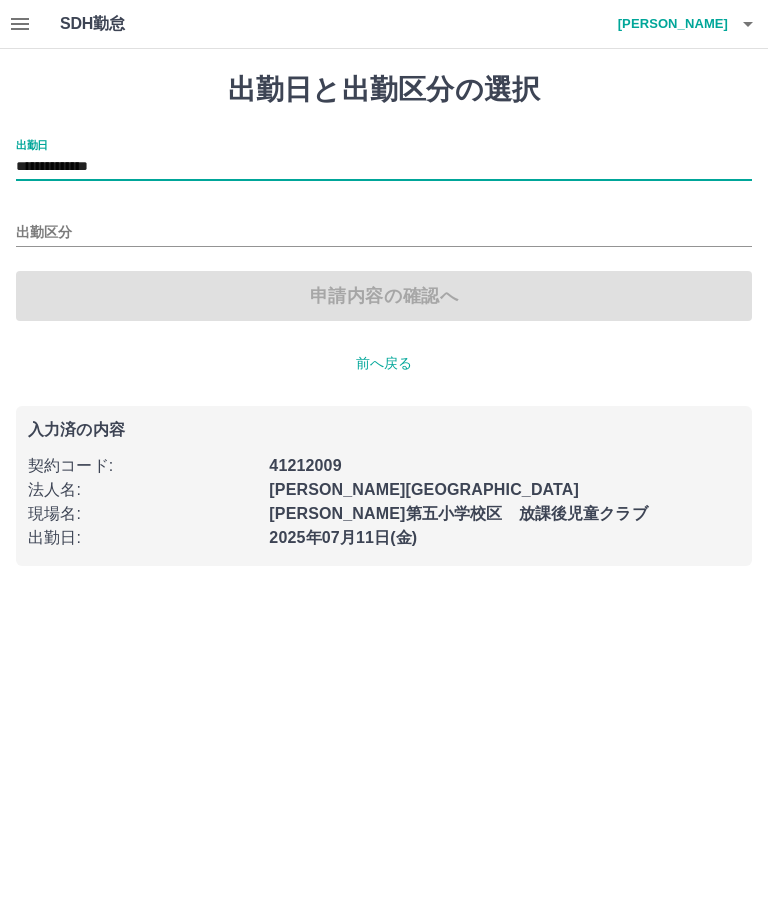 type on "**********" 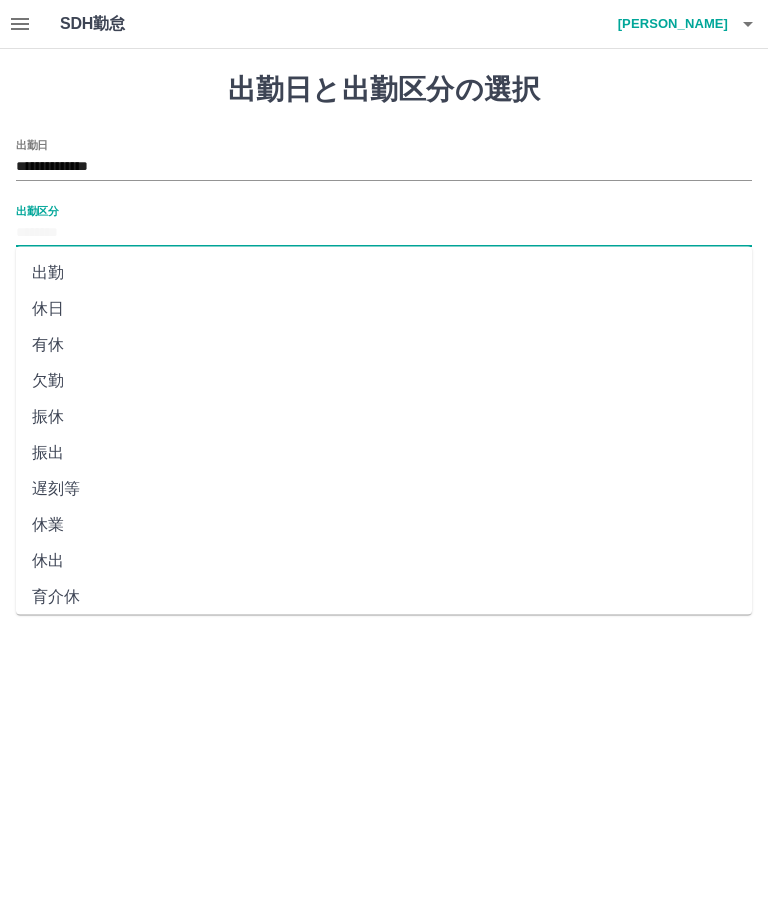 click on "休日" at bounding box center (384, 309) 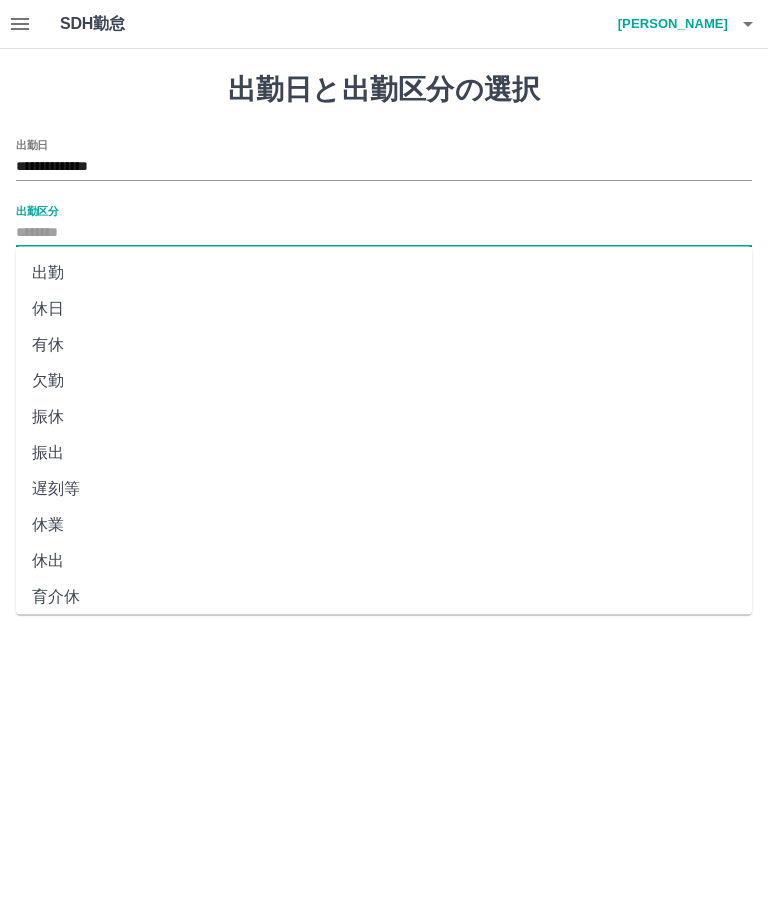 type on "**" 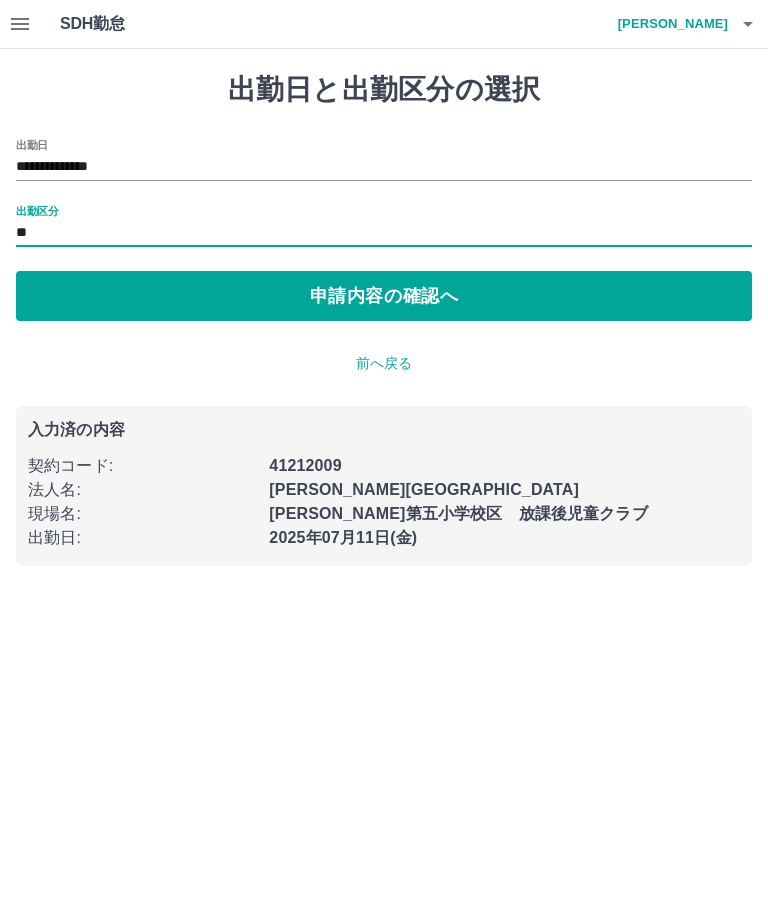 click on "申請内容の確認へ" at bounding box center (384, 296) 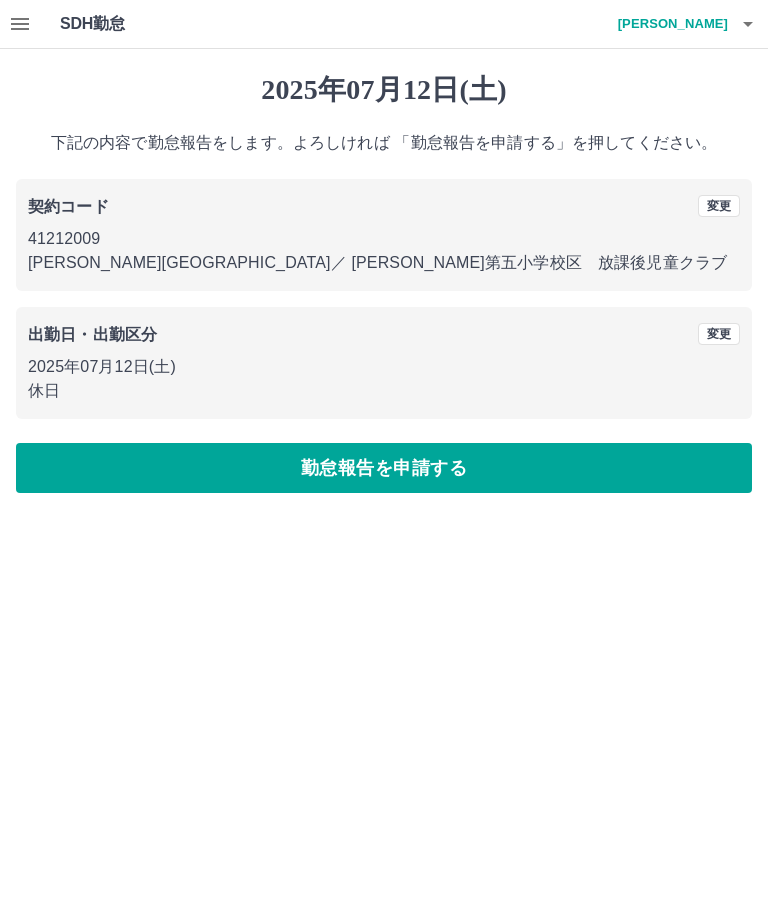 click on "勤怠報告を申請する" at bounding box center (384, 468) 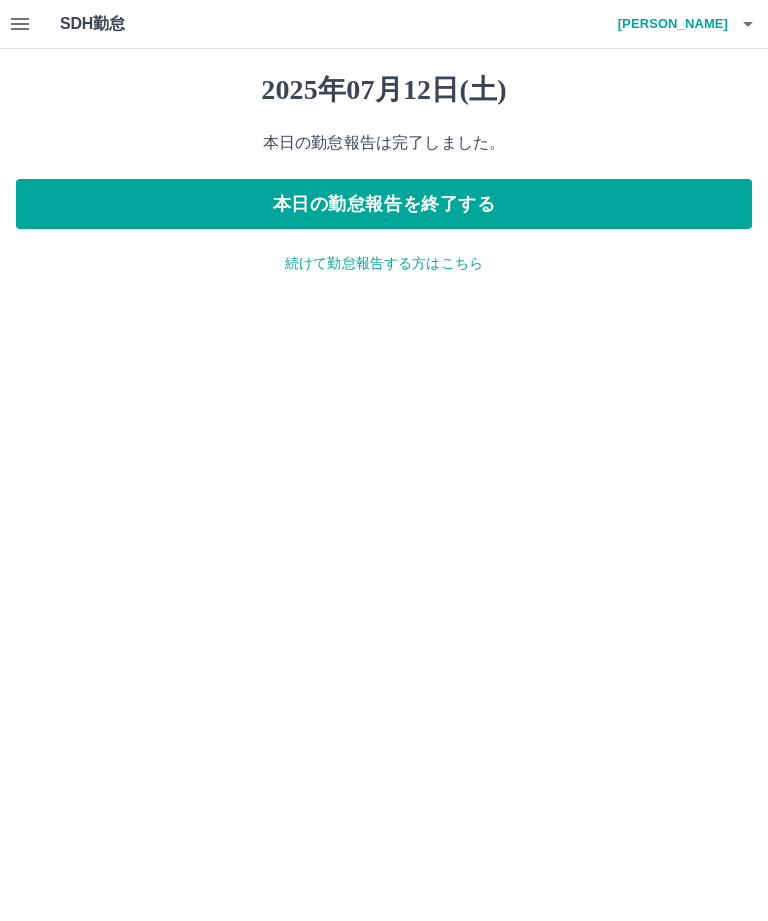 click on "本日の勤怠報告を終了する" at bounding box center [384, 204] 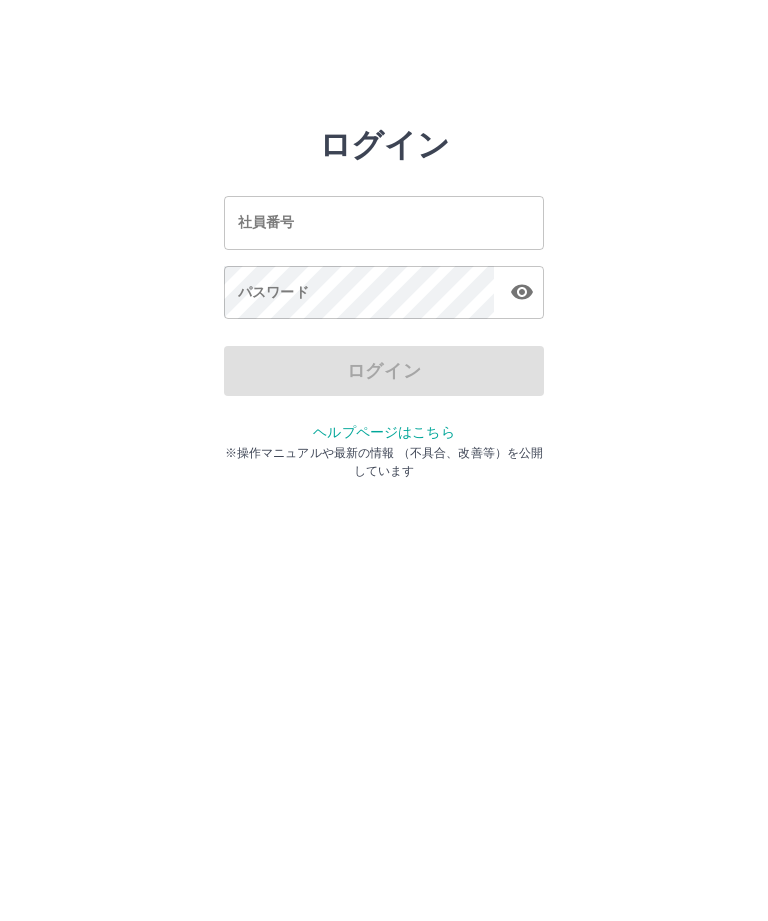 scroll, scrollTop: 0, scrollLeft: 0, axis: both 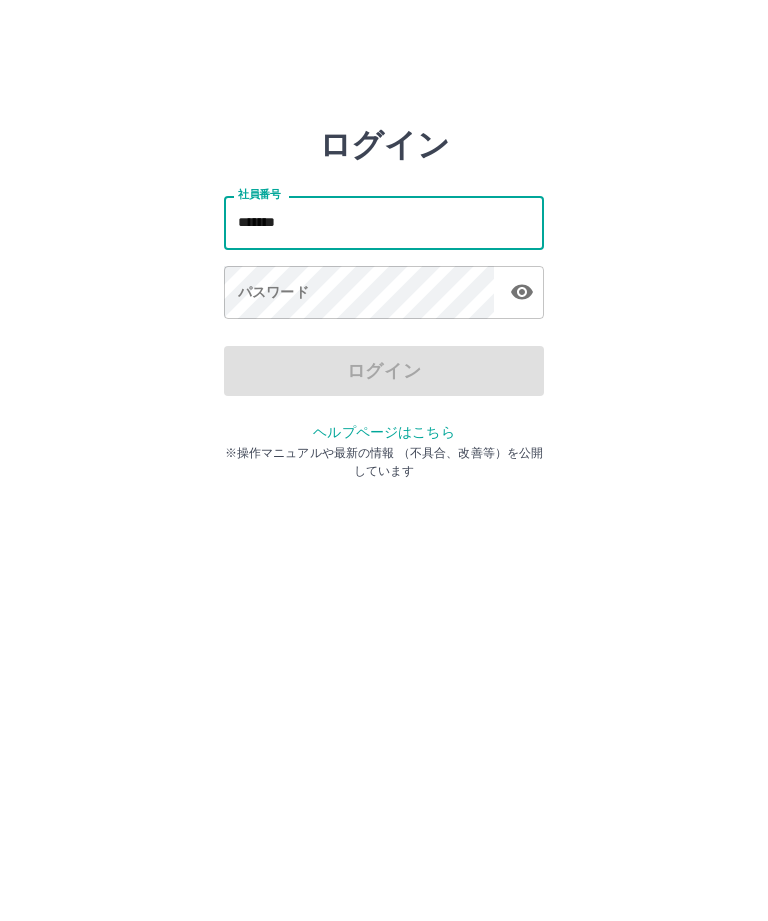 type on "*******" 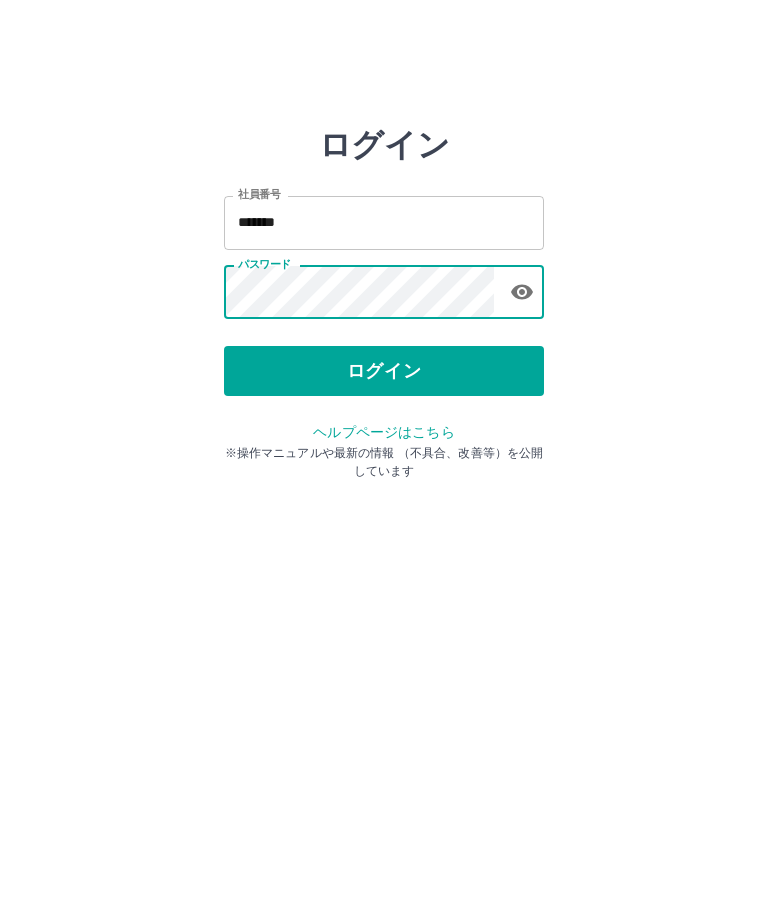 click on "ログイン" at bounding box center (384, 371) 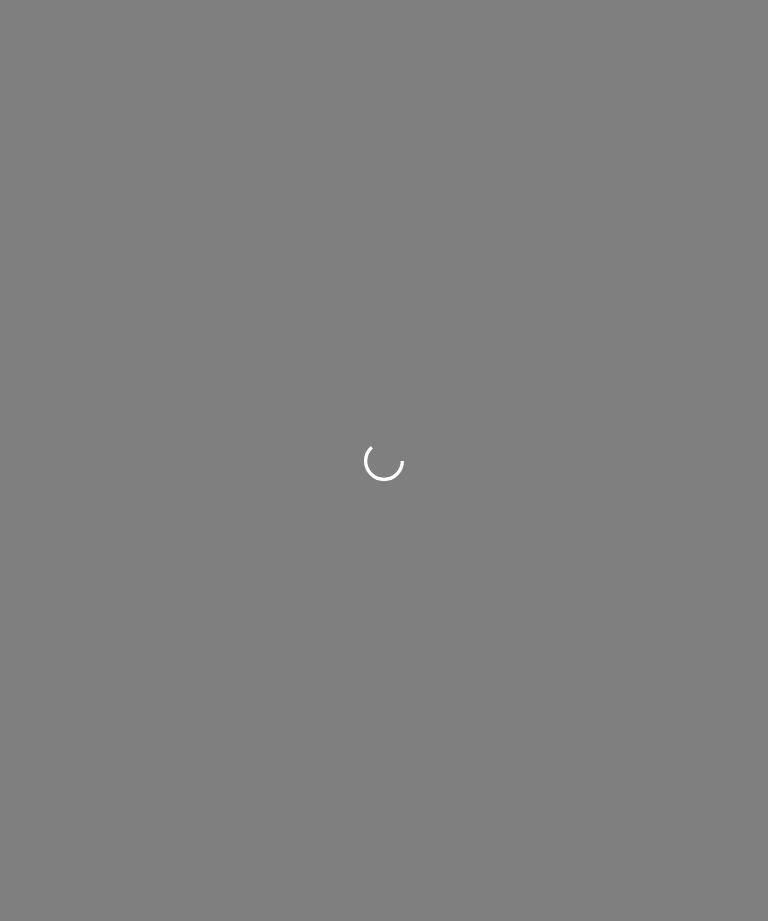 scroll, scrollTop: 0, scrollLeft: 0, axis: both 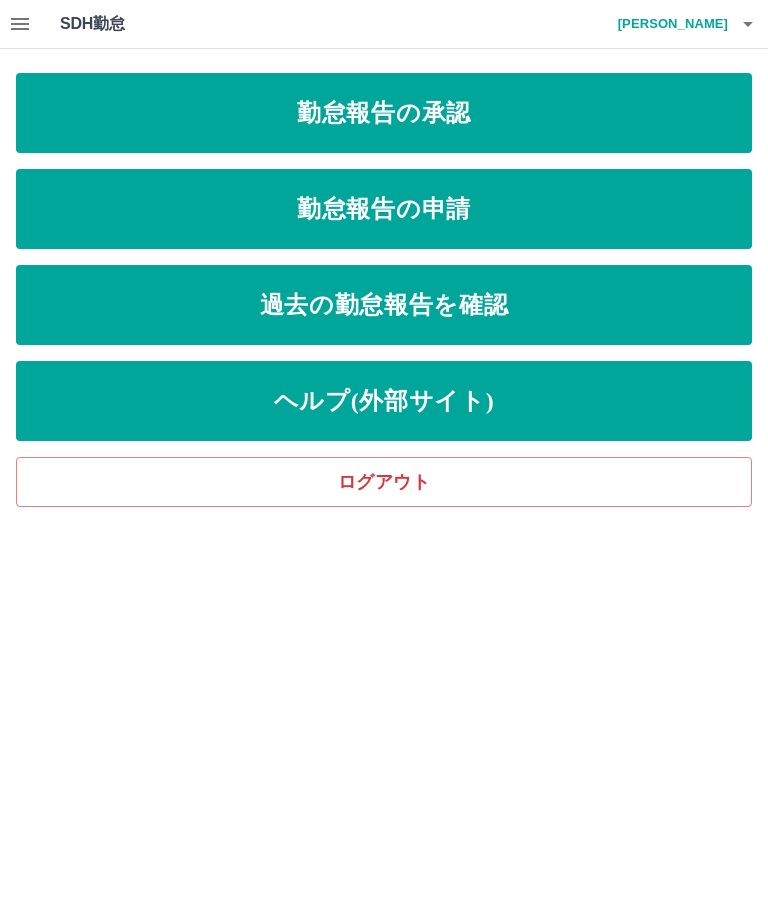 click on "勤怠報告の申請" at bounding box center (384, 209) 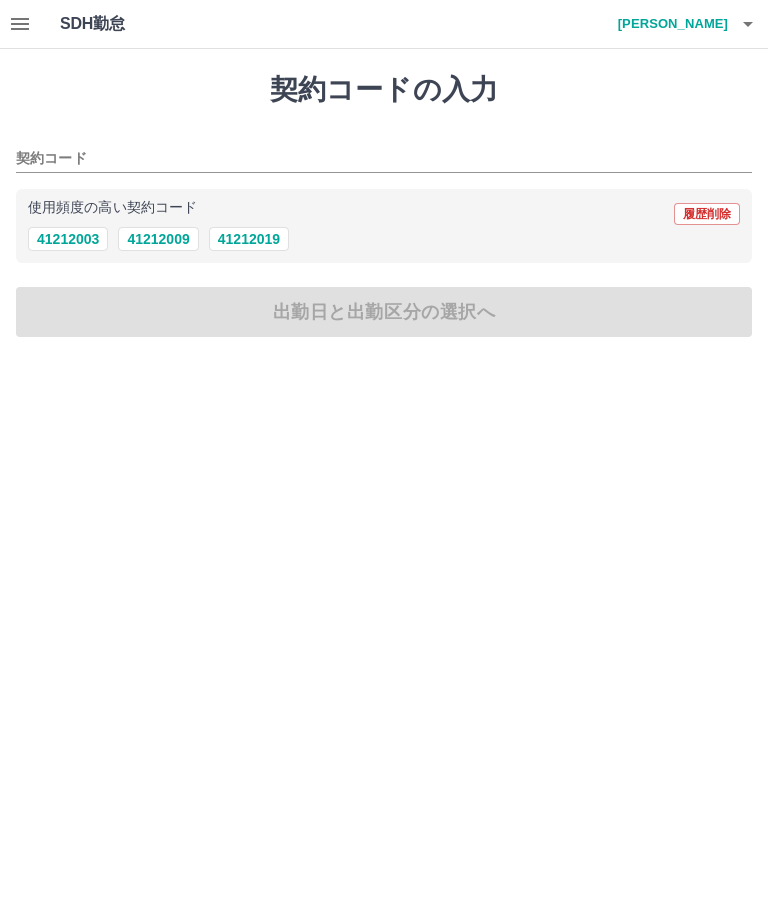 click on "41212019" at bounding box center [249, 239] 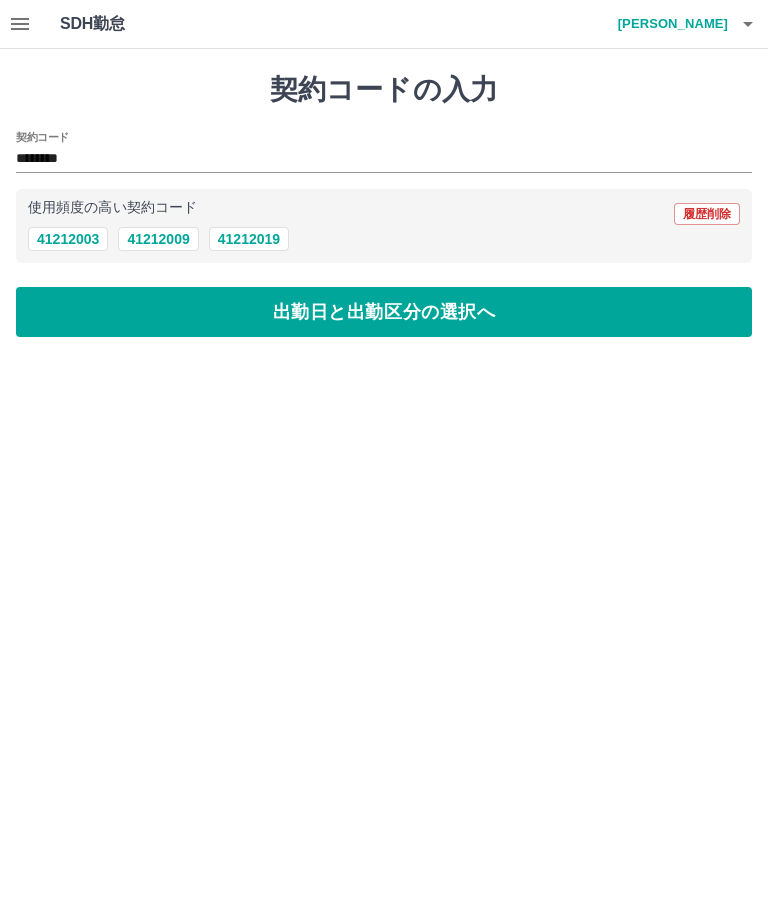 click on "出勤日と出勤区分の選択へ" at bounding box center (384, 312) 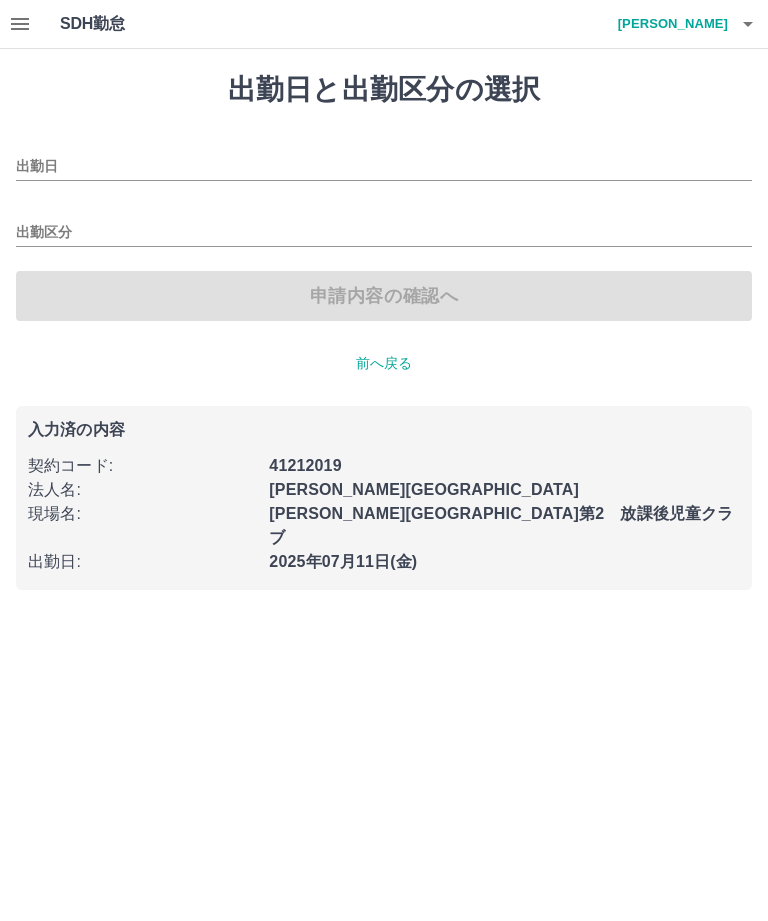 type on "**********" 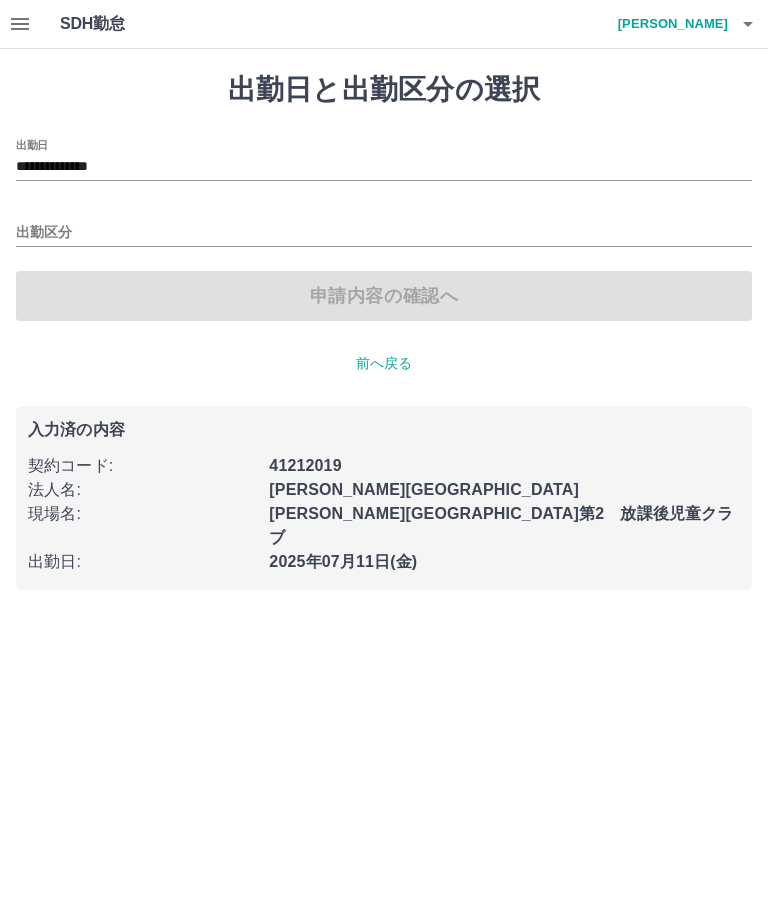 click on "出勤区分" at bounding box center [384, 233] 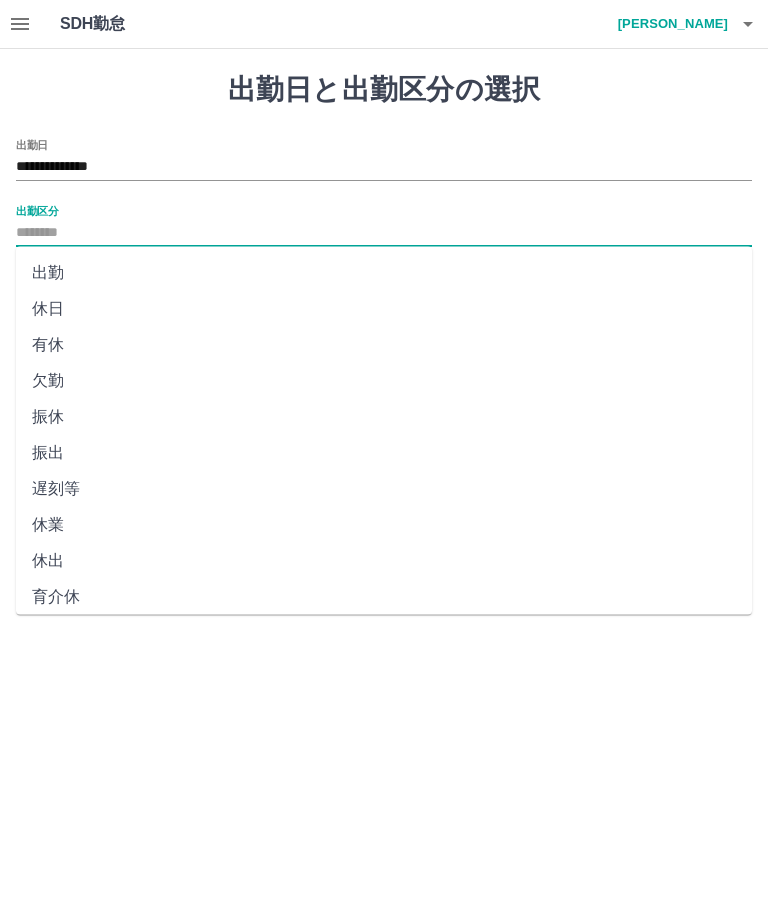 click on "出勤" at bounding box center (384, 273) 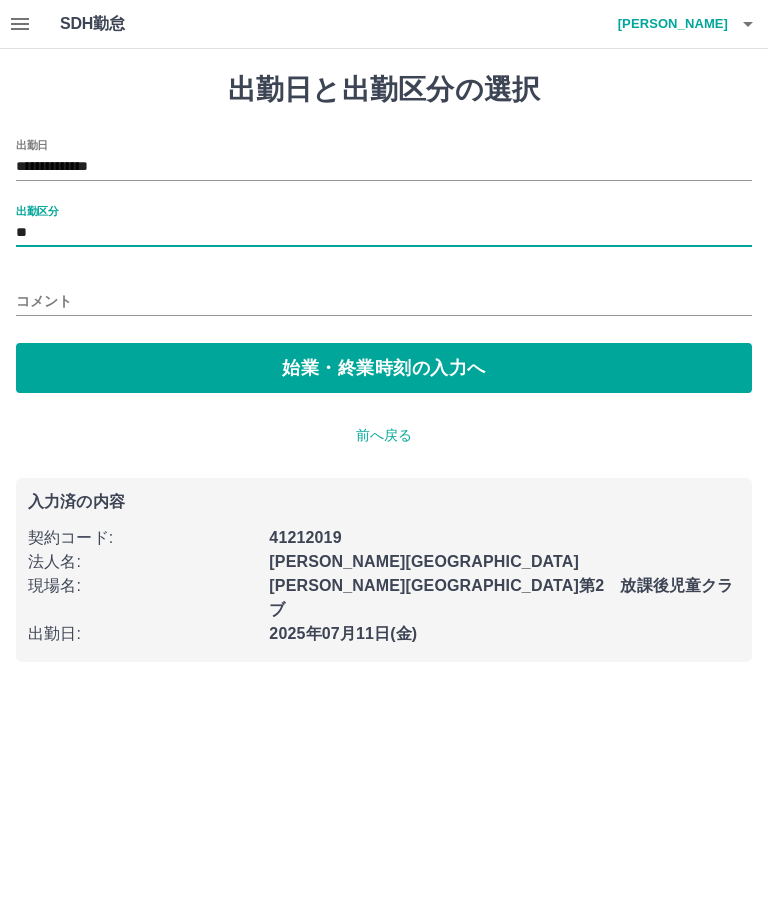 click on "始業・終業時刻の入力へ" at bounding box center [384, 368] 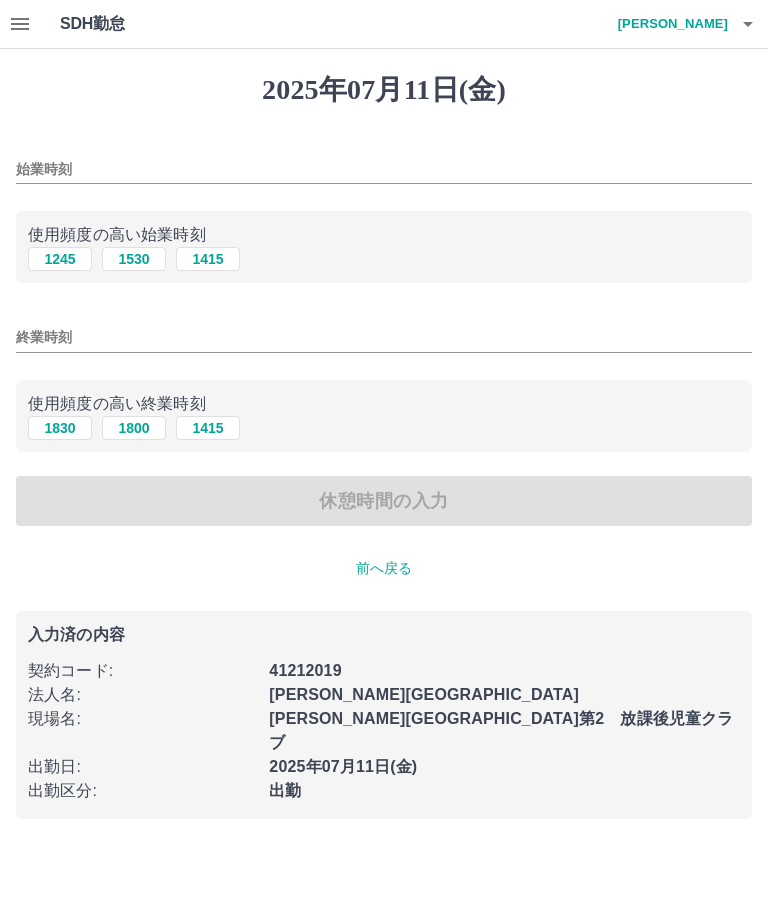 click on "始業時刻" at bounding box center [384, 169] 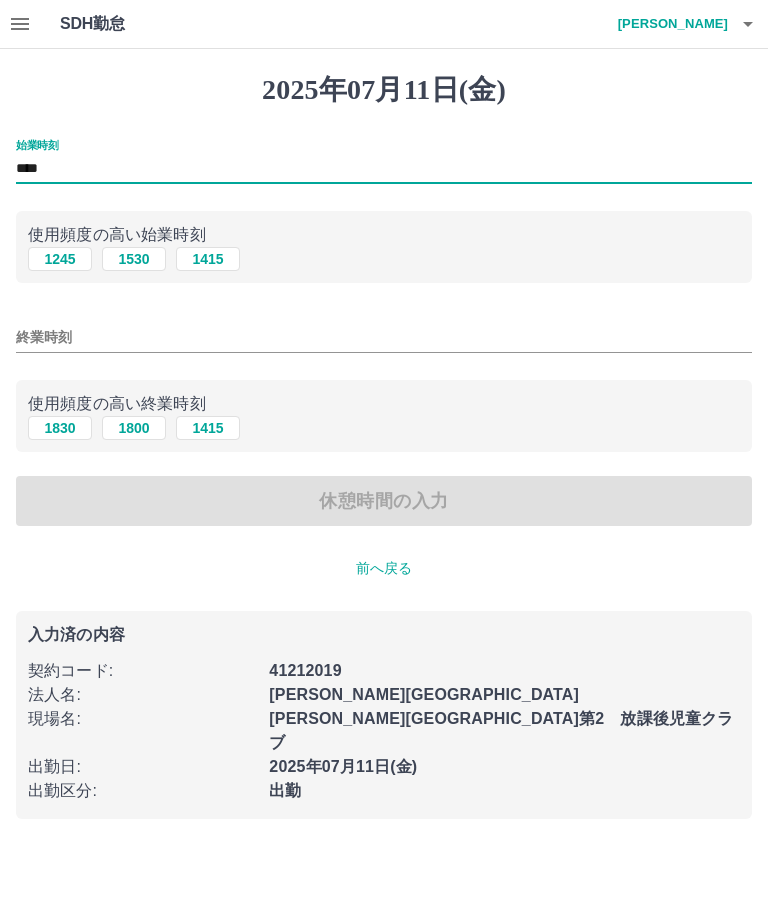 type on "****" 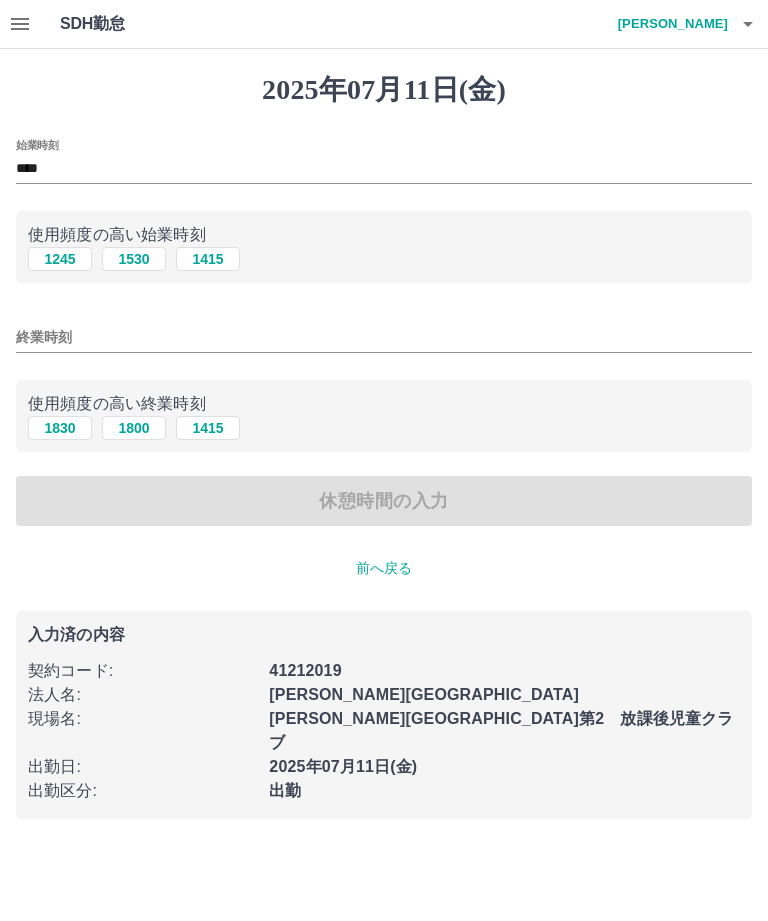 click on "終業時刻" at bounding box center (384, 337) 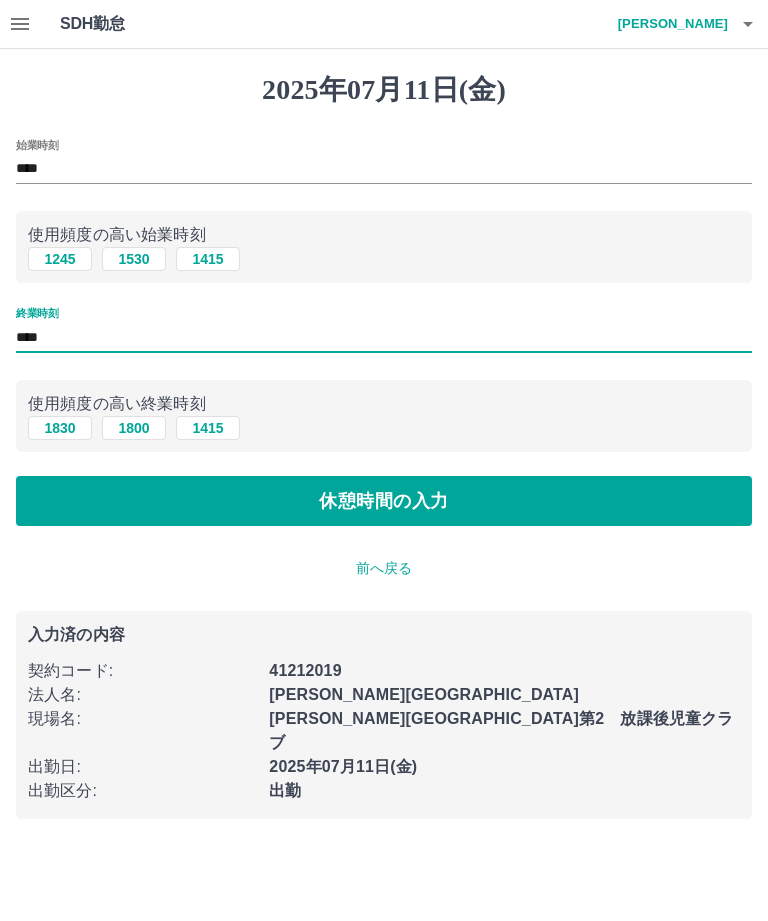 type on "****" 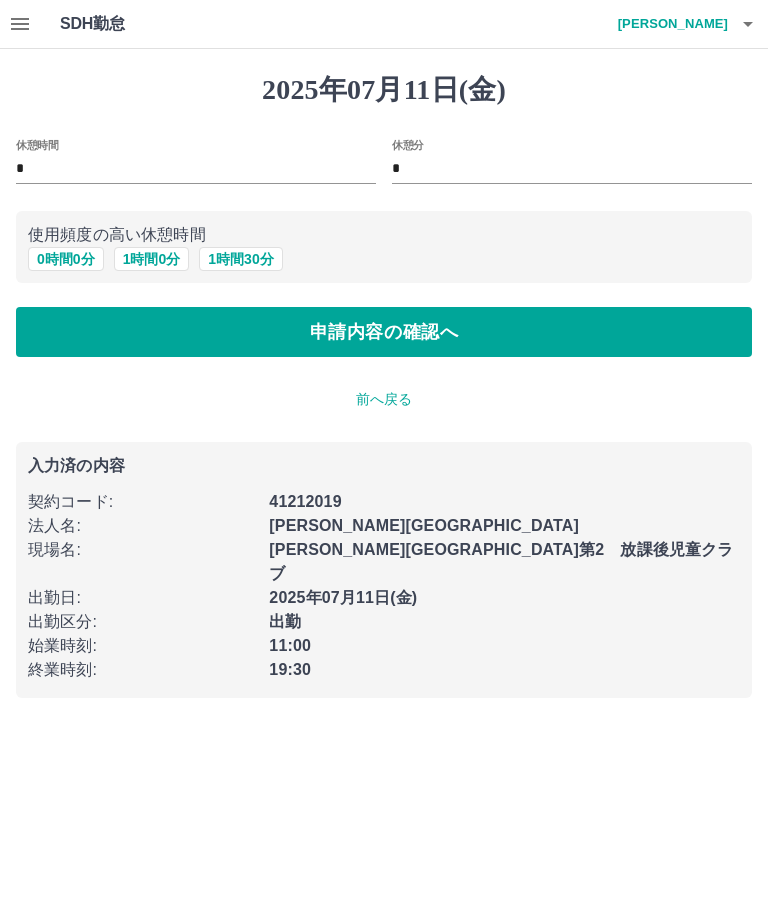 click on "1 時間 0 分" at bounding box center [152, 259] 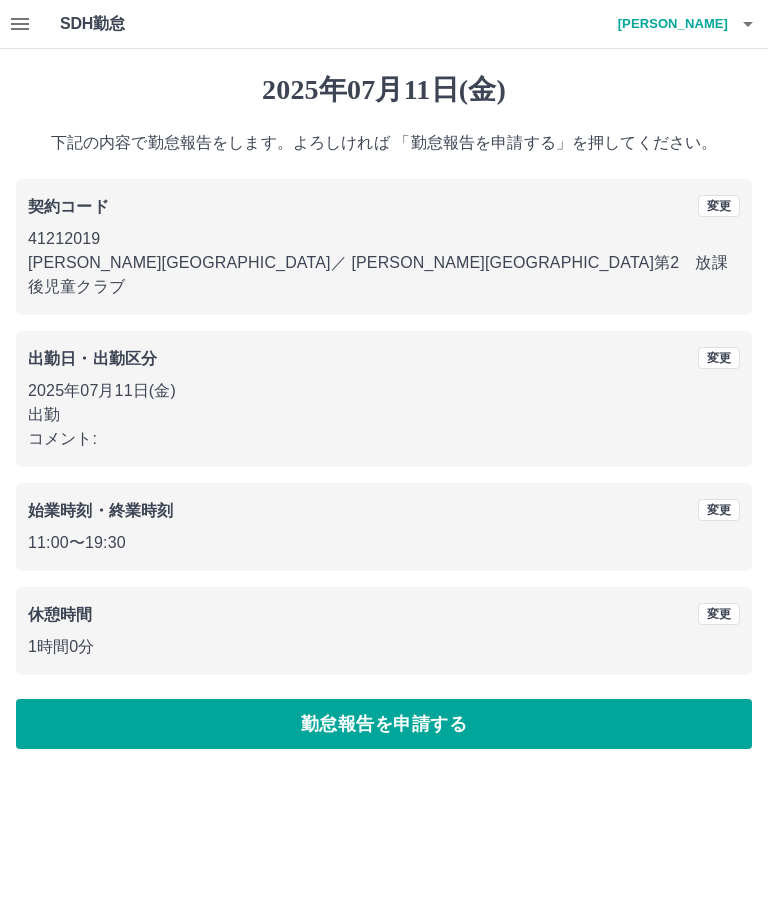 click on "勤怠報告を申請する" at bounding box center [384, 724] 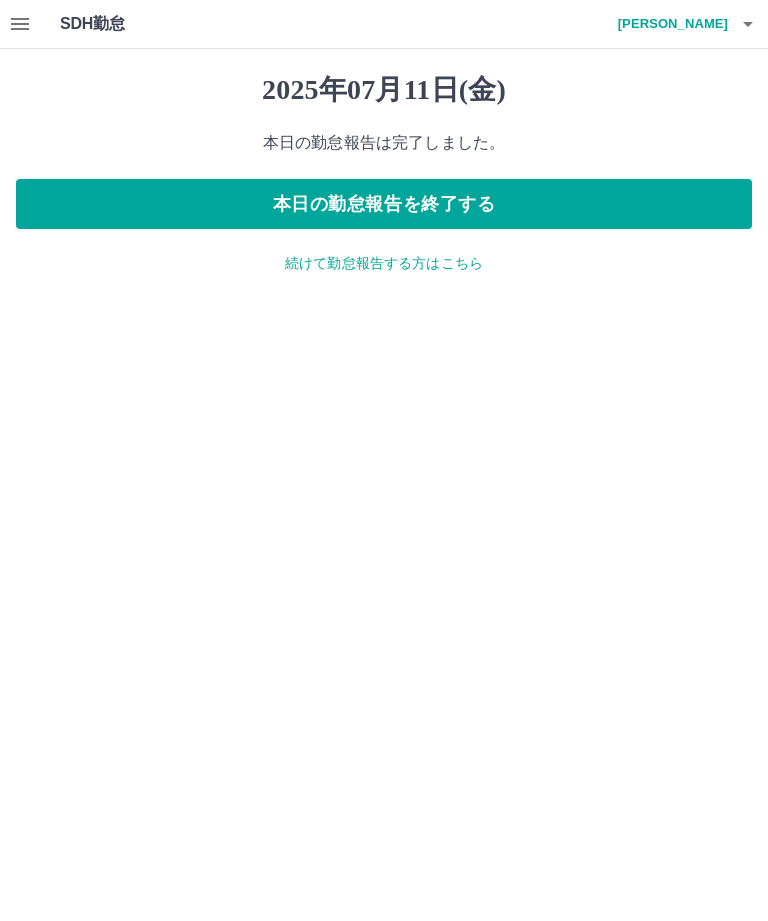 click on "本日の勤怠報告を終了する" at bounding box center (384, 204) 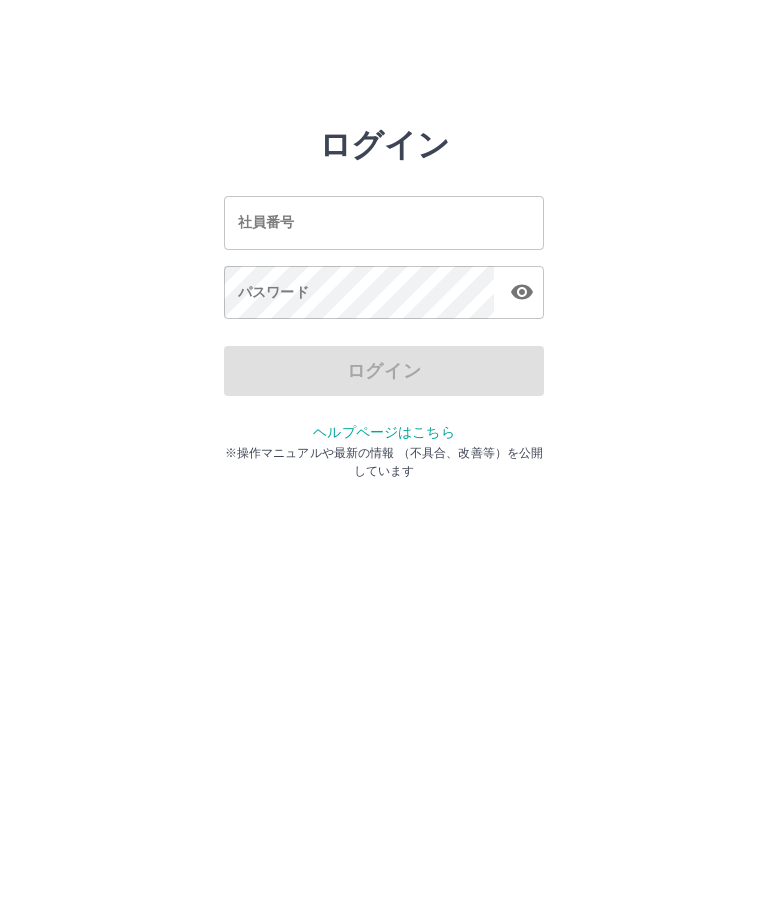 scroll, scrollTop: 0, scrollLeft: 0, axis: both 